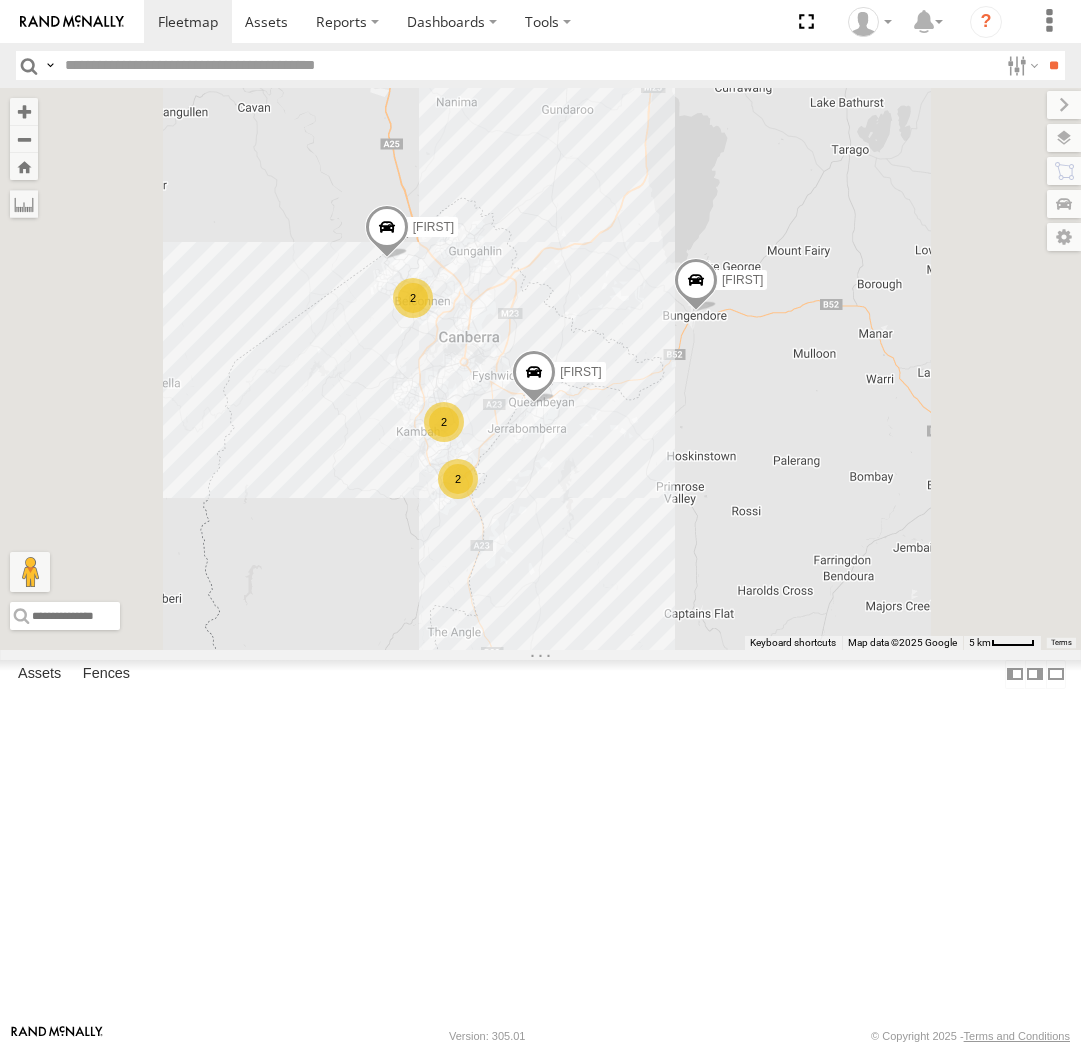 scroll, scrollTop: 0, scrollLeft: 0, axis: both 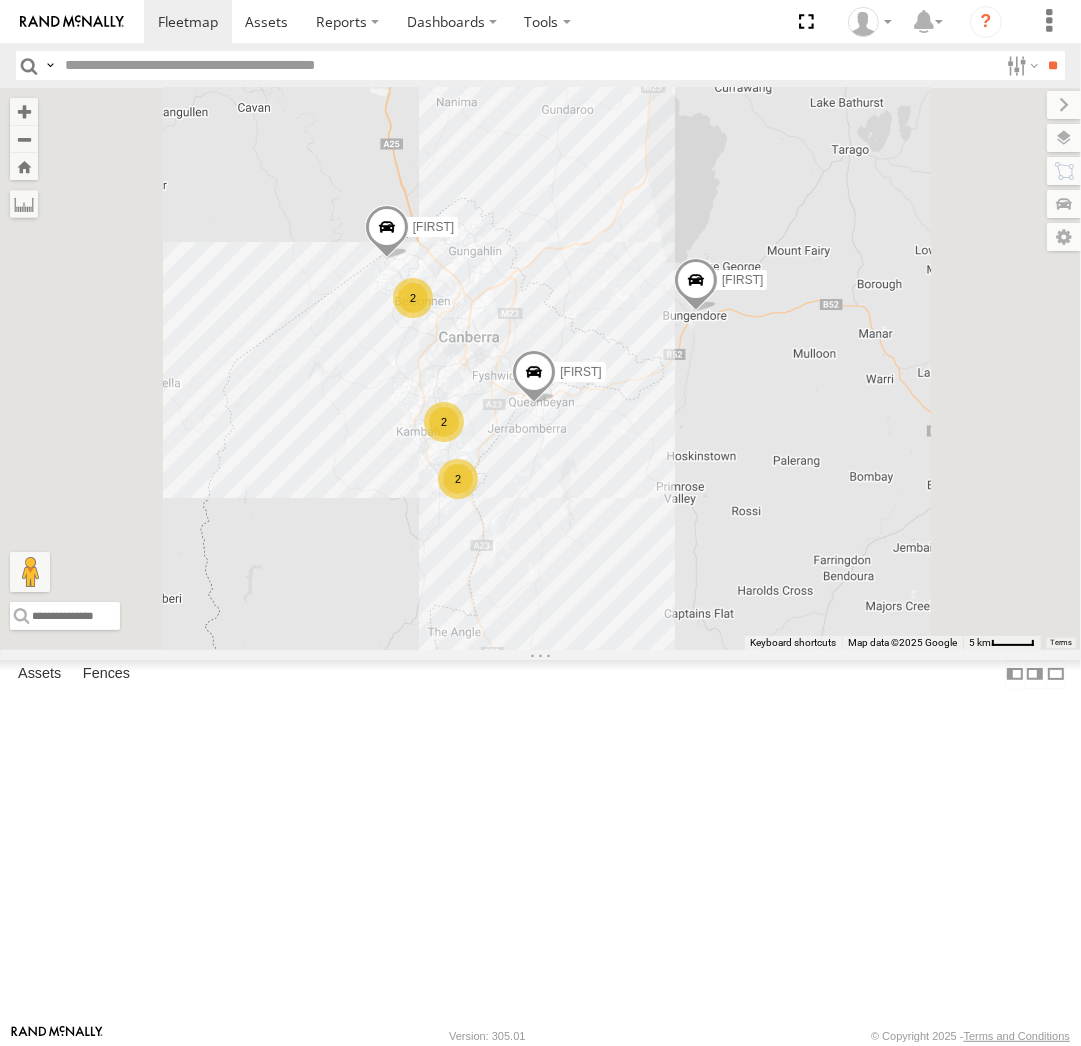 click on "×" at bounding box center (0, 0) 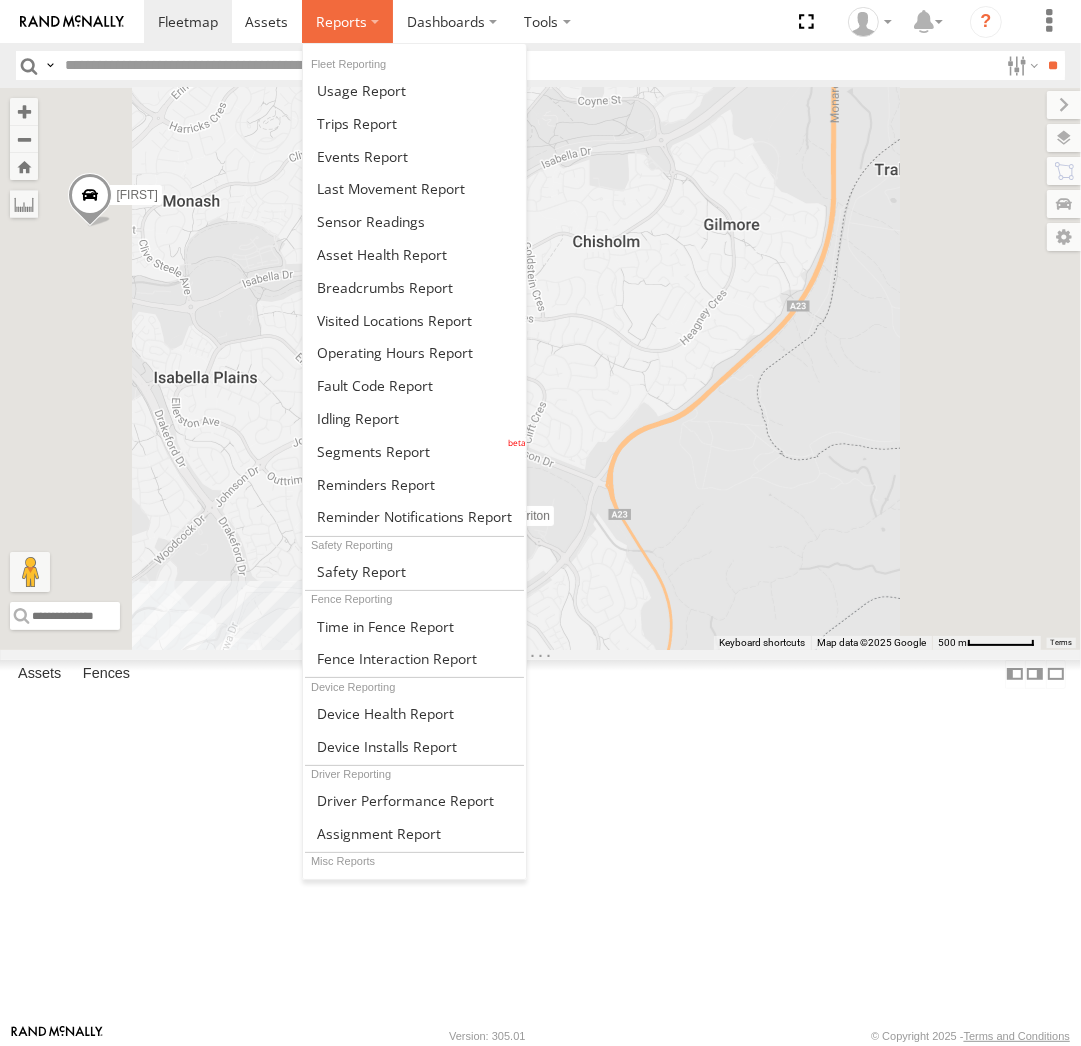 click at bounding box center [341, 21] 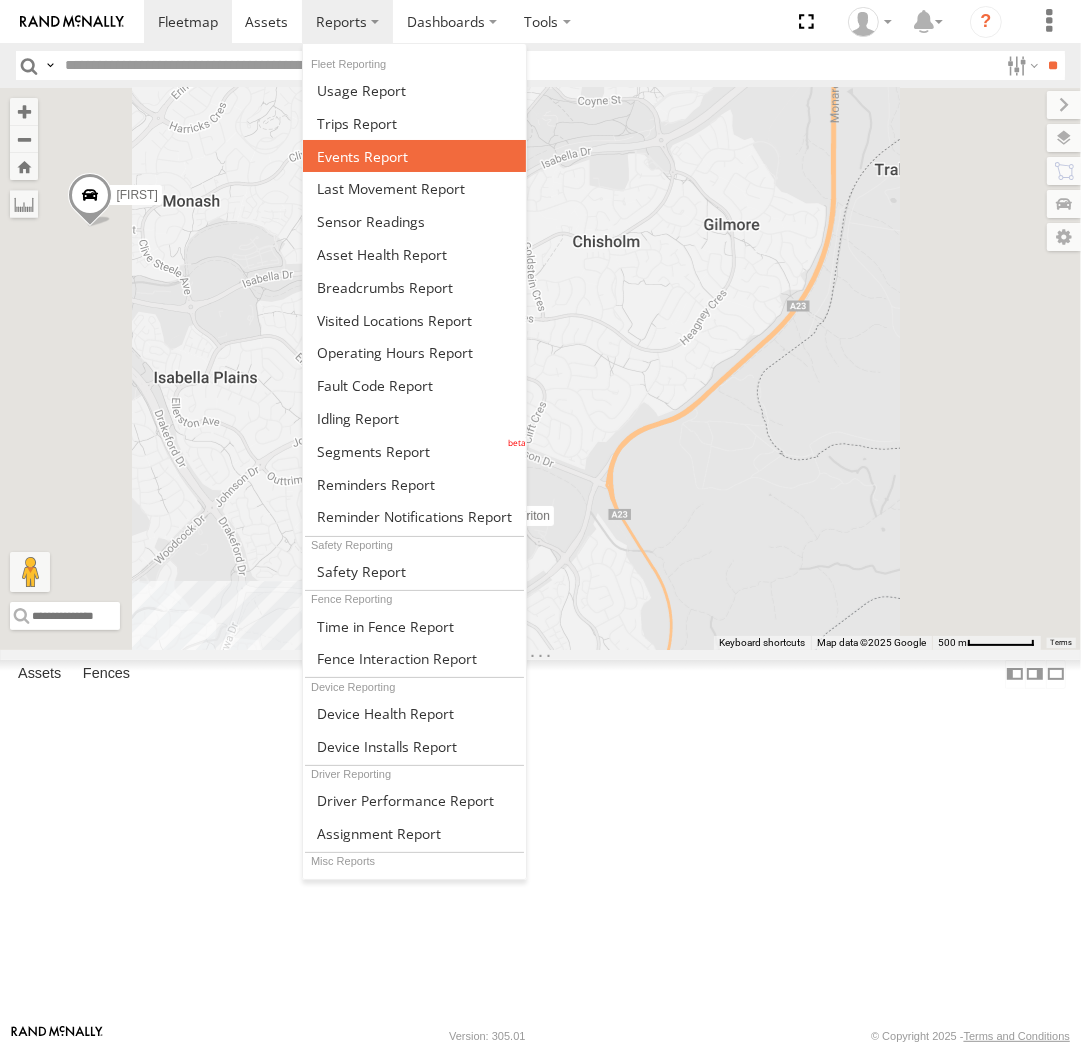 click at bounding box center [414, 156] 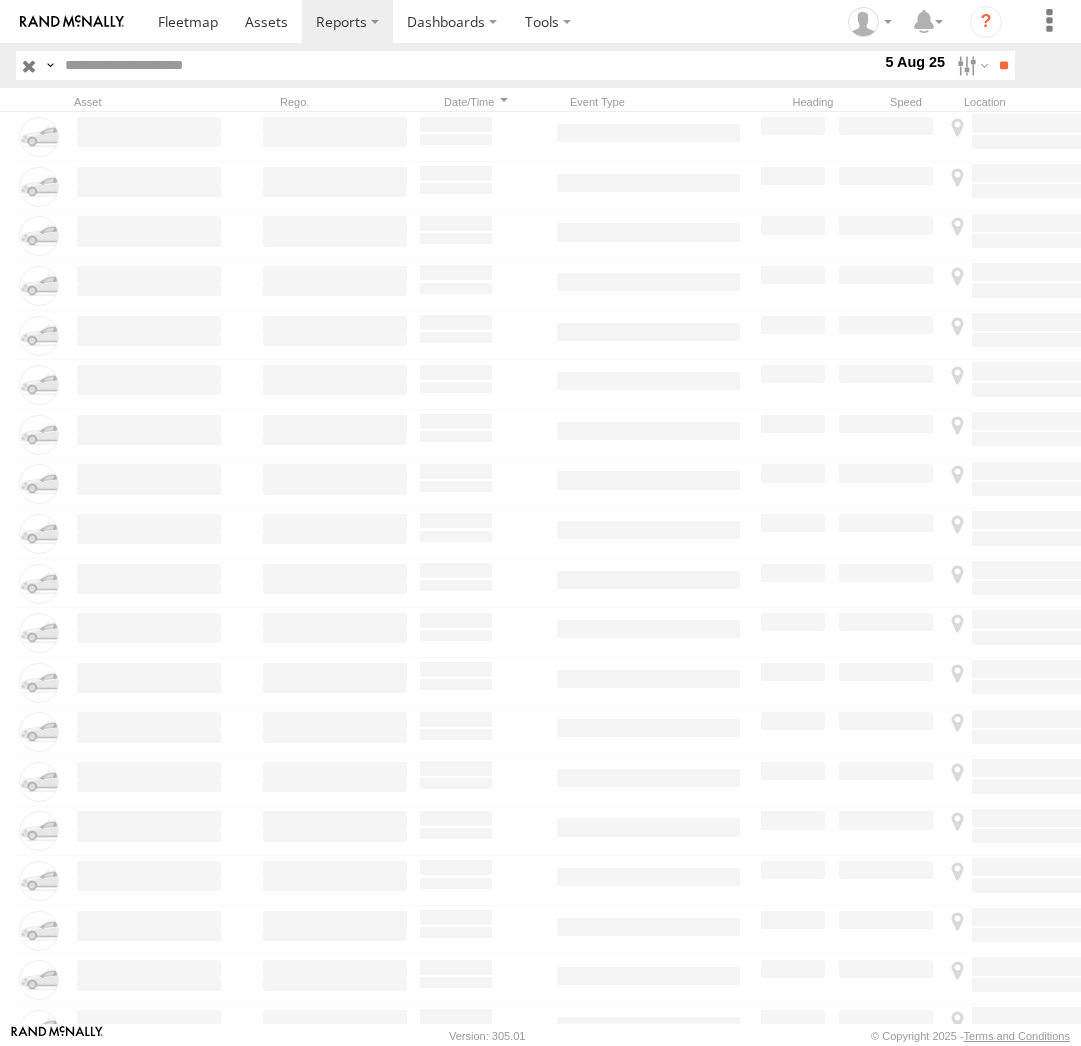scroll, scrollTop: 0, scrollLeft: 0, axis: both 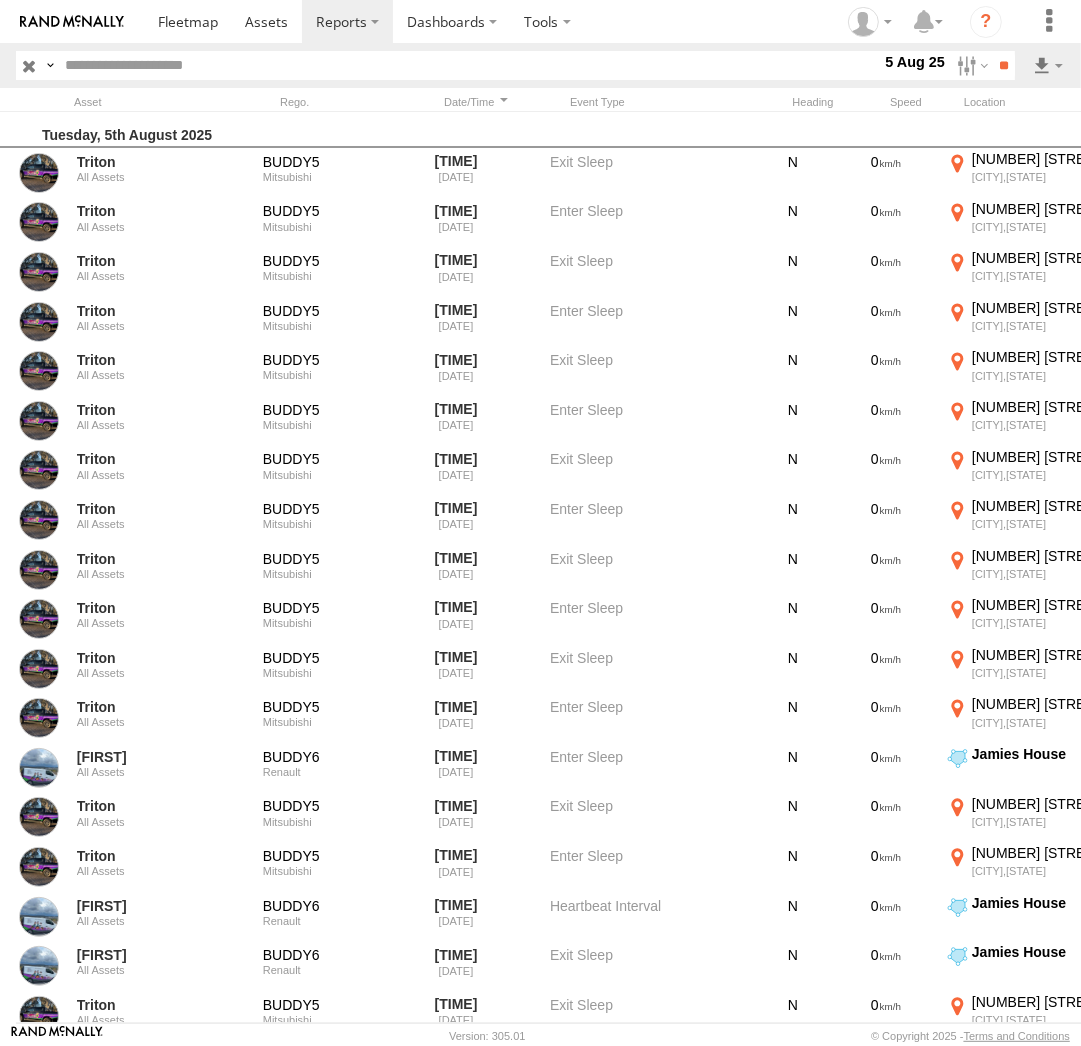 click at bounding box center (149, 102) 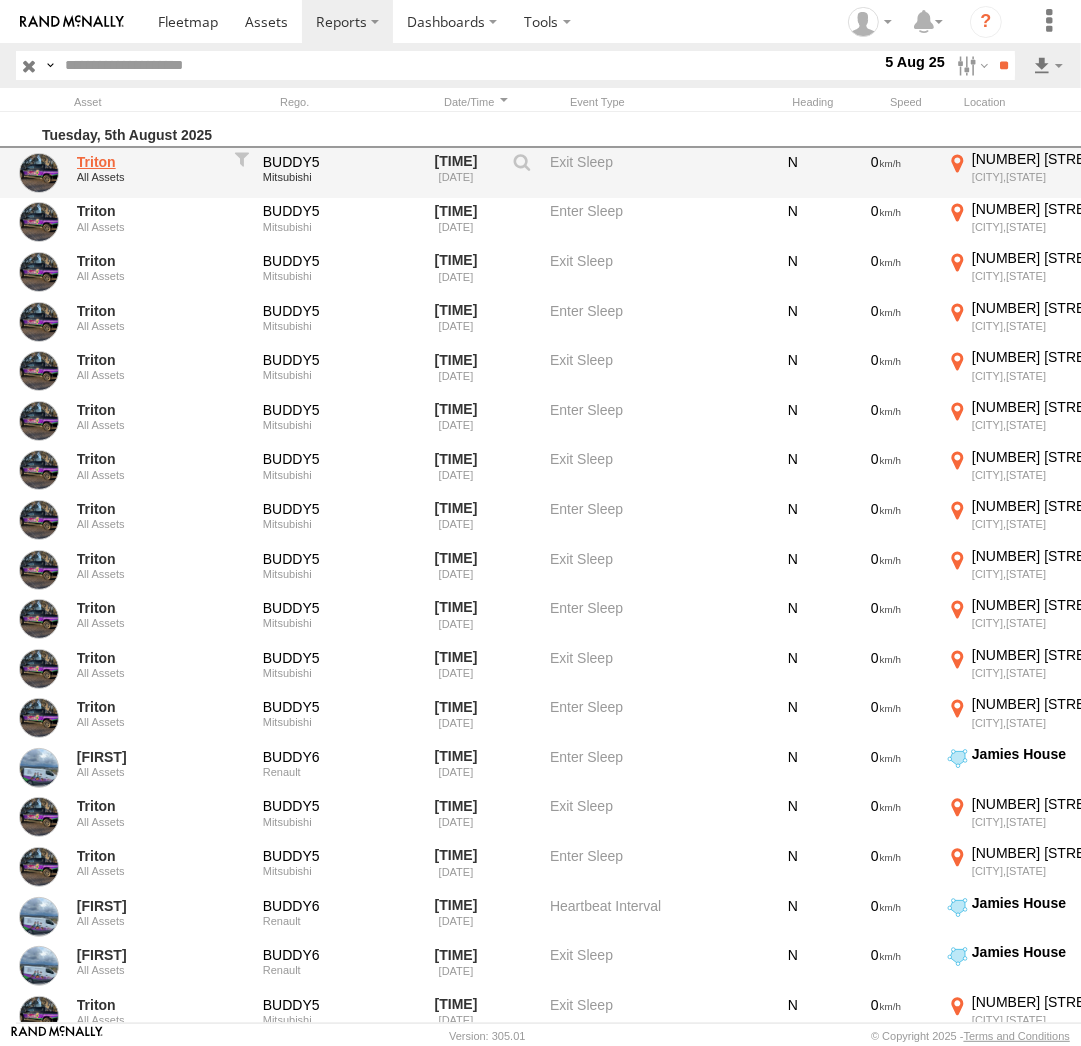 click on "Triton" at bounding box center (149, 162) 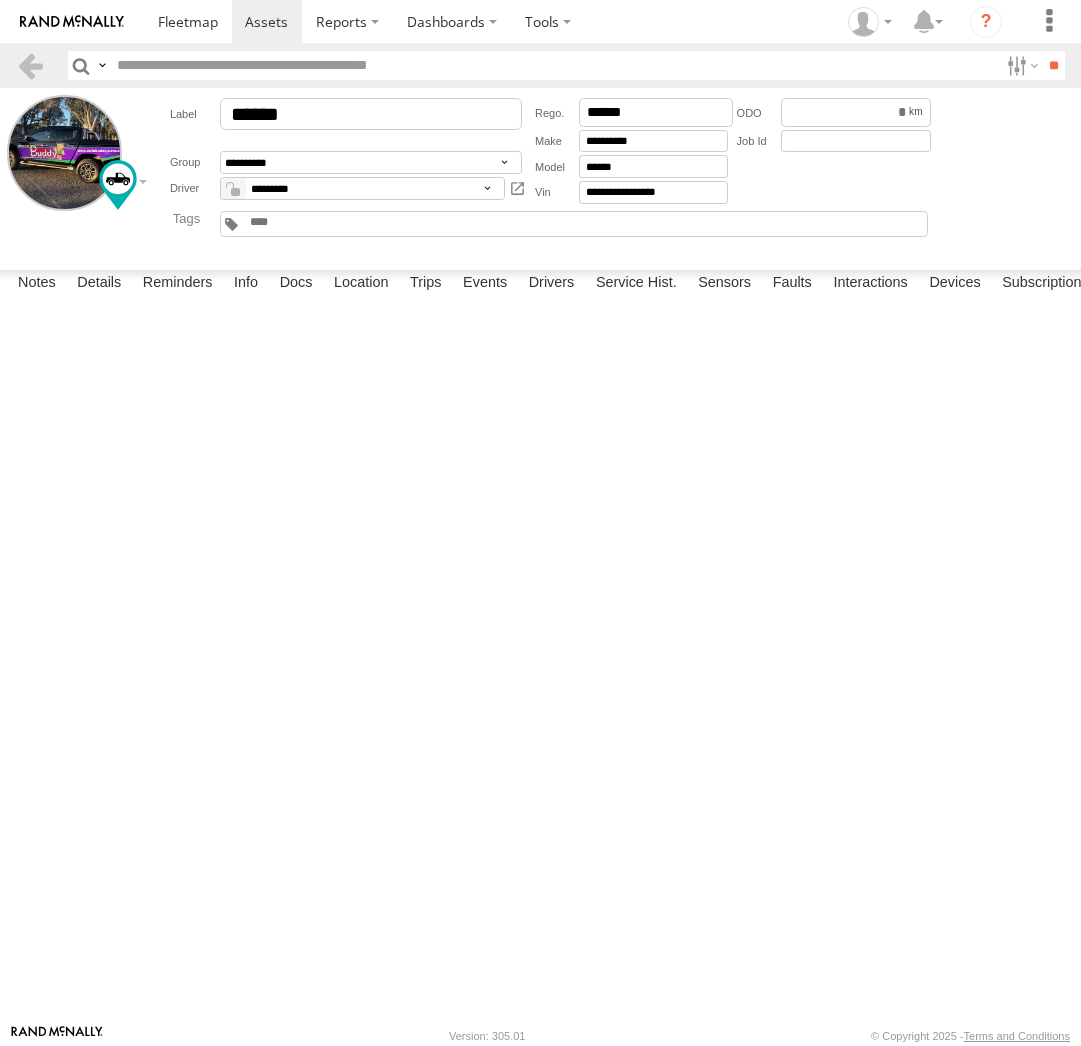 scroll, scrollTop: 0, scrollLeft: 0, axis: both 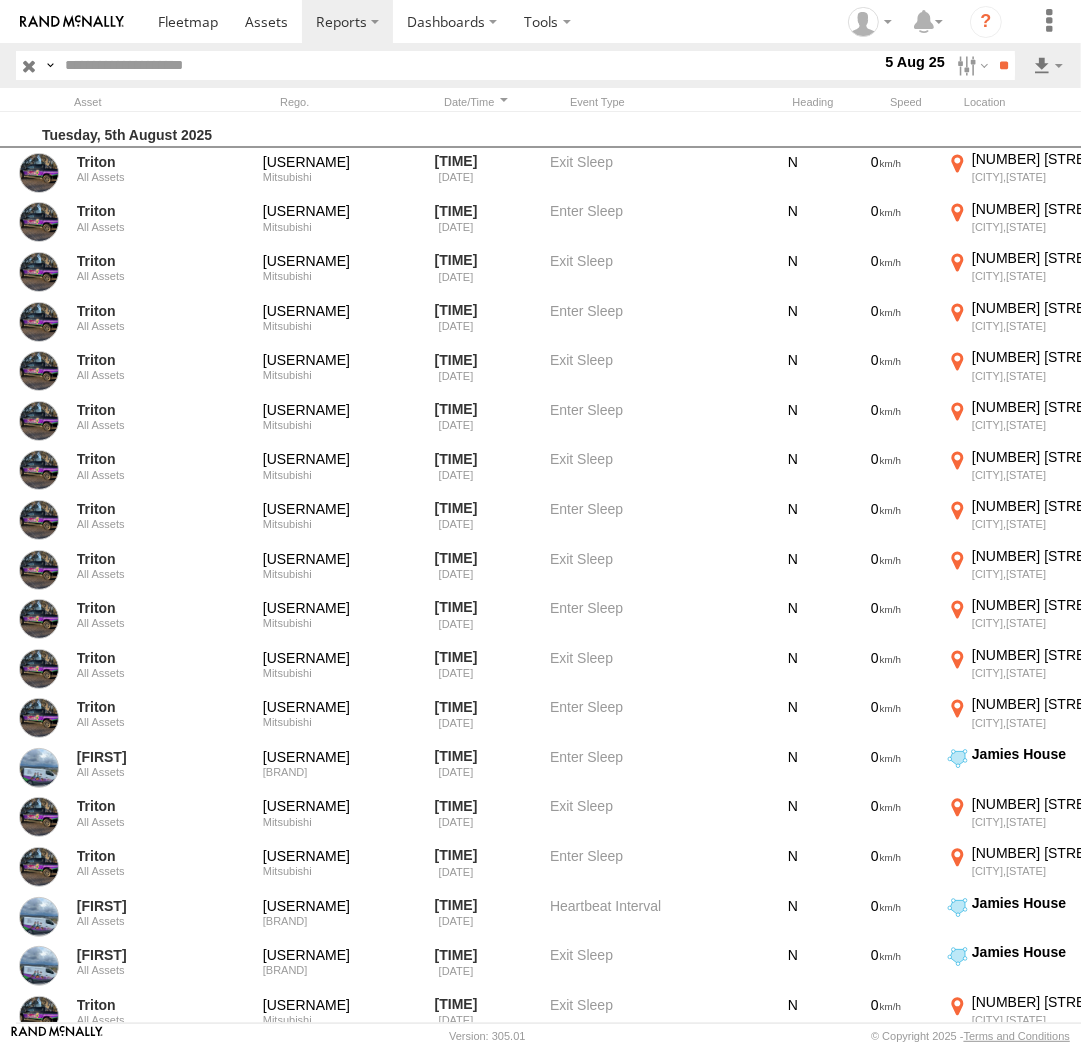 click at bounding box center (149, 102) 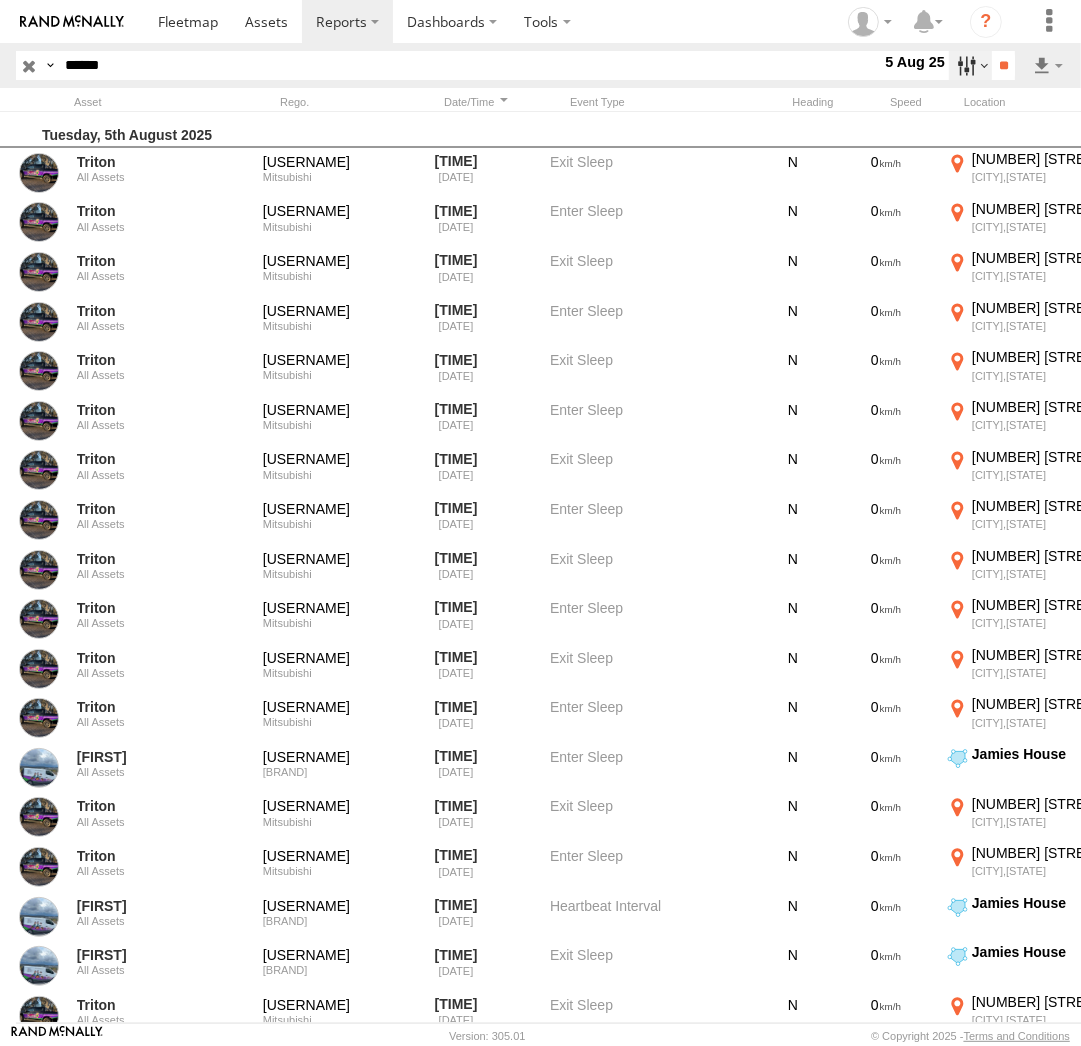 type on "******" 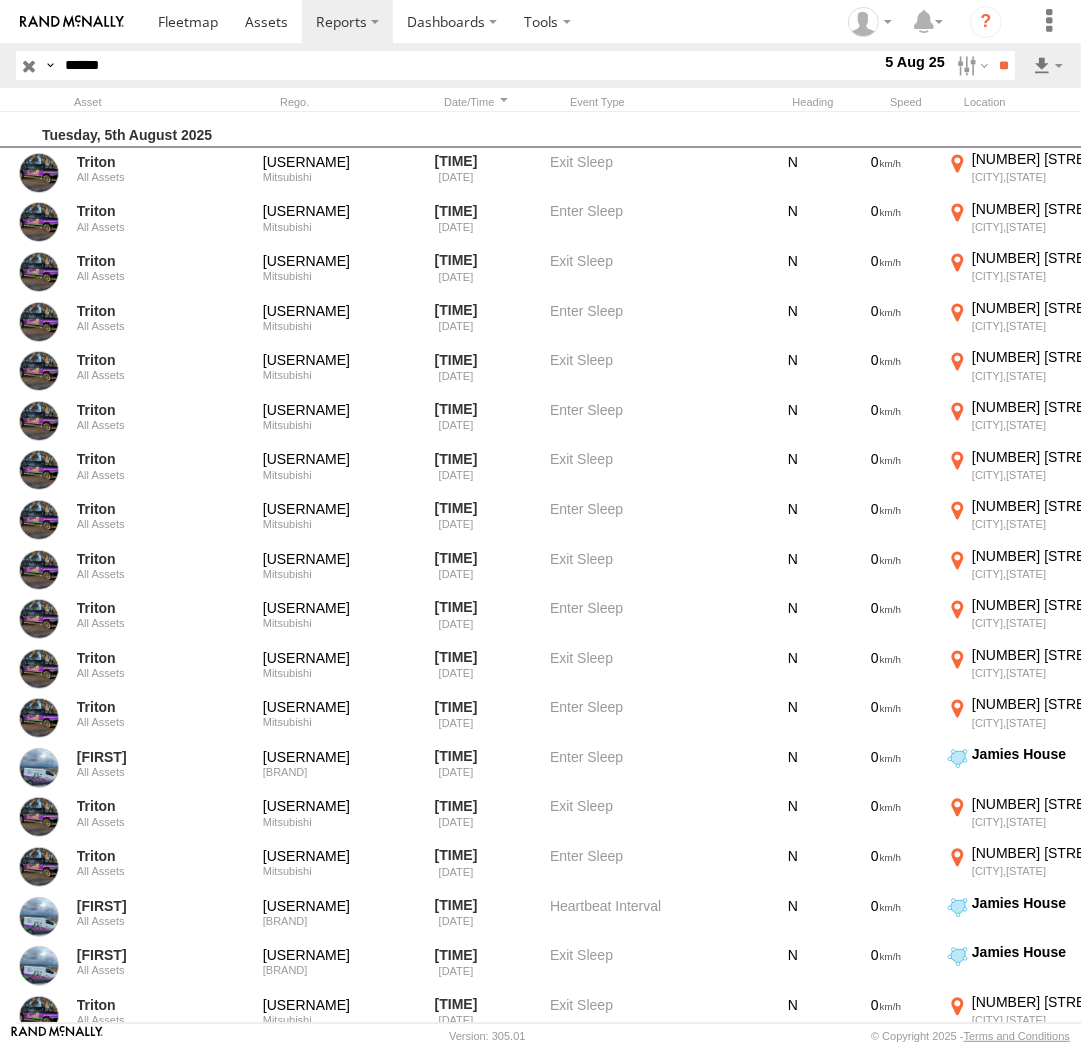 click at bounding box center (0, 0) 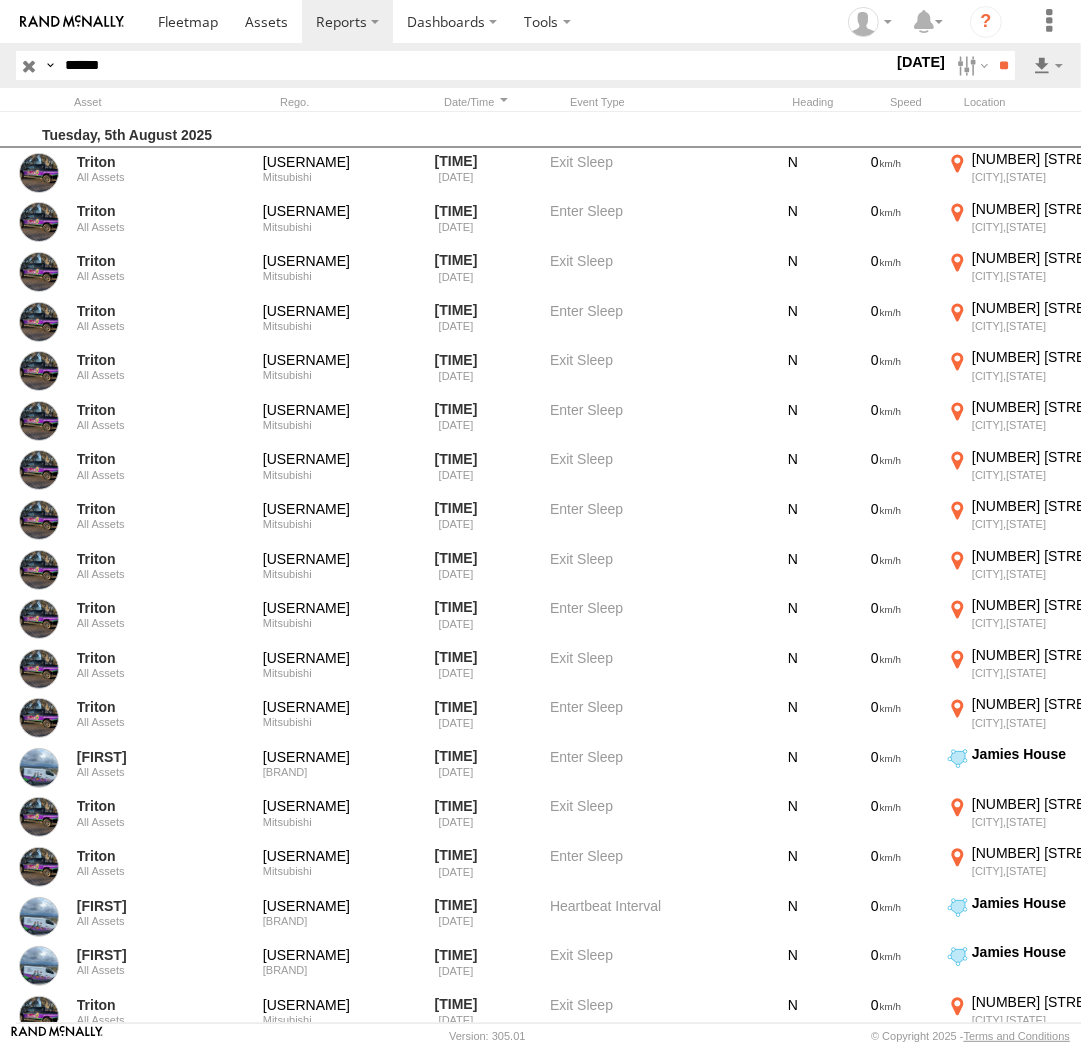 click at bounding box center (0, 0) 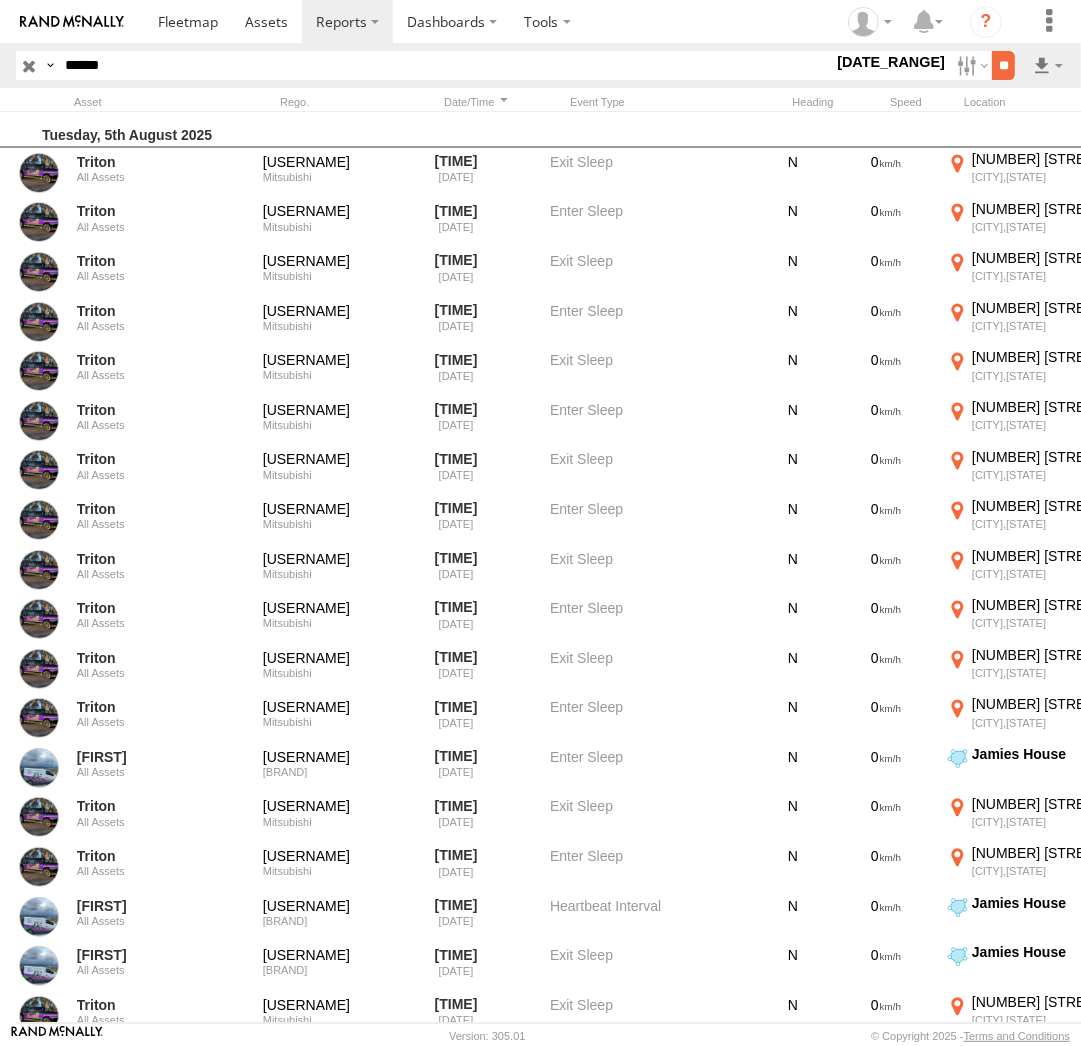 click on "**" at bounding box center [1003, 65] 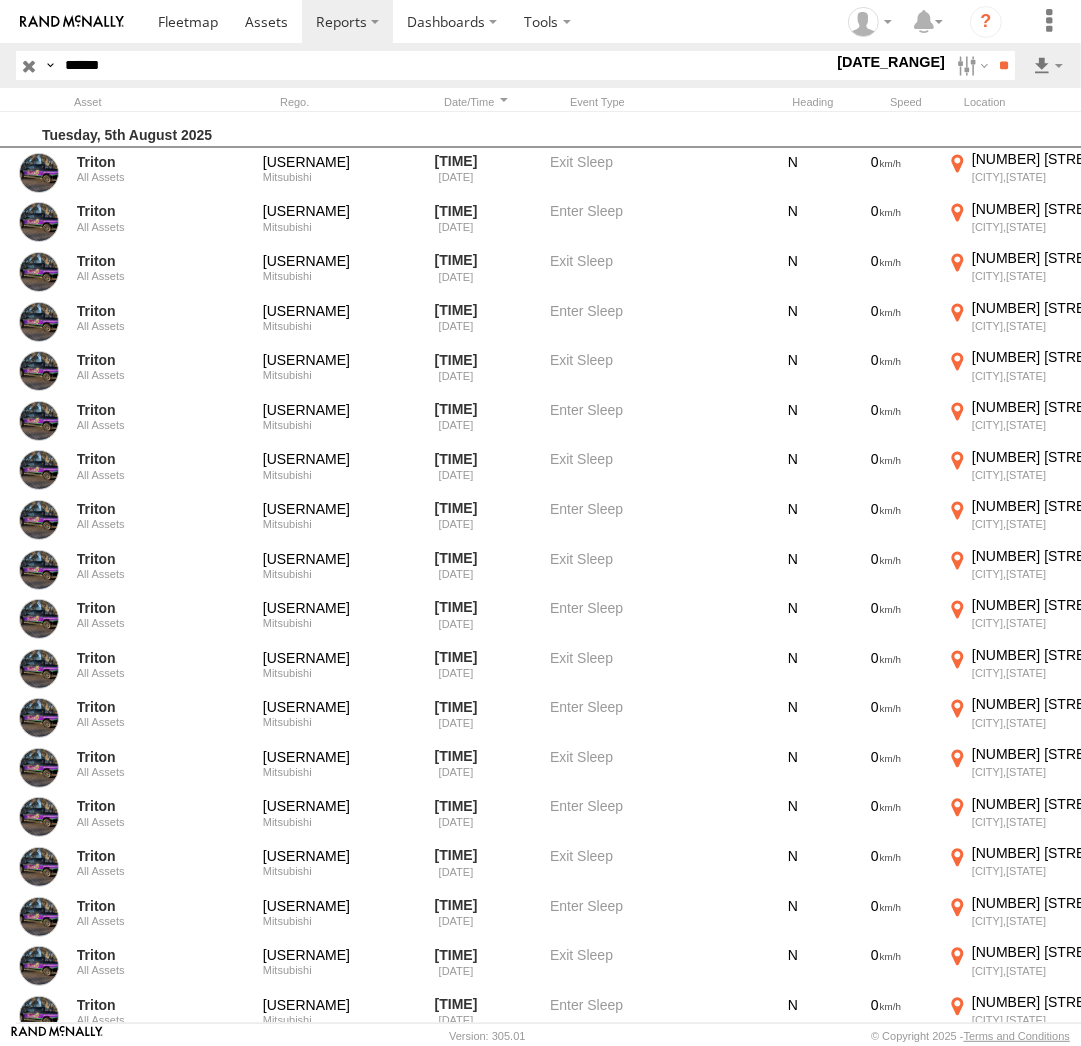 click on "******" at bounding box center [445, 65] 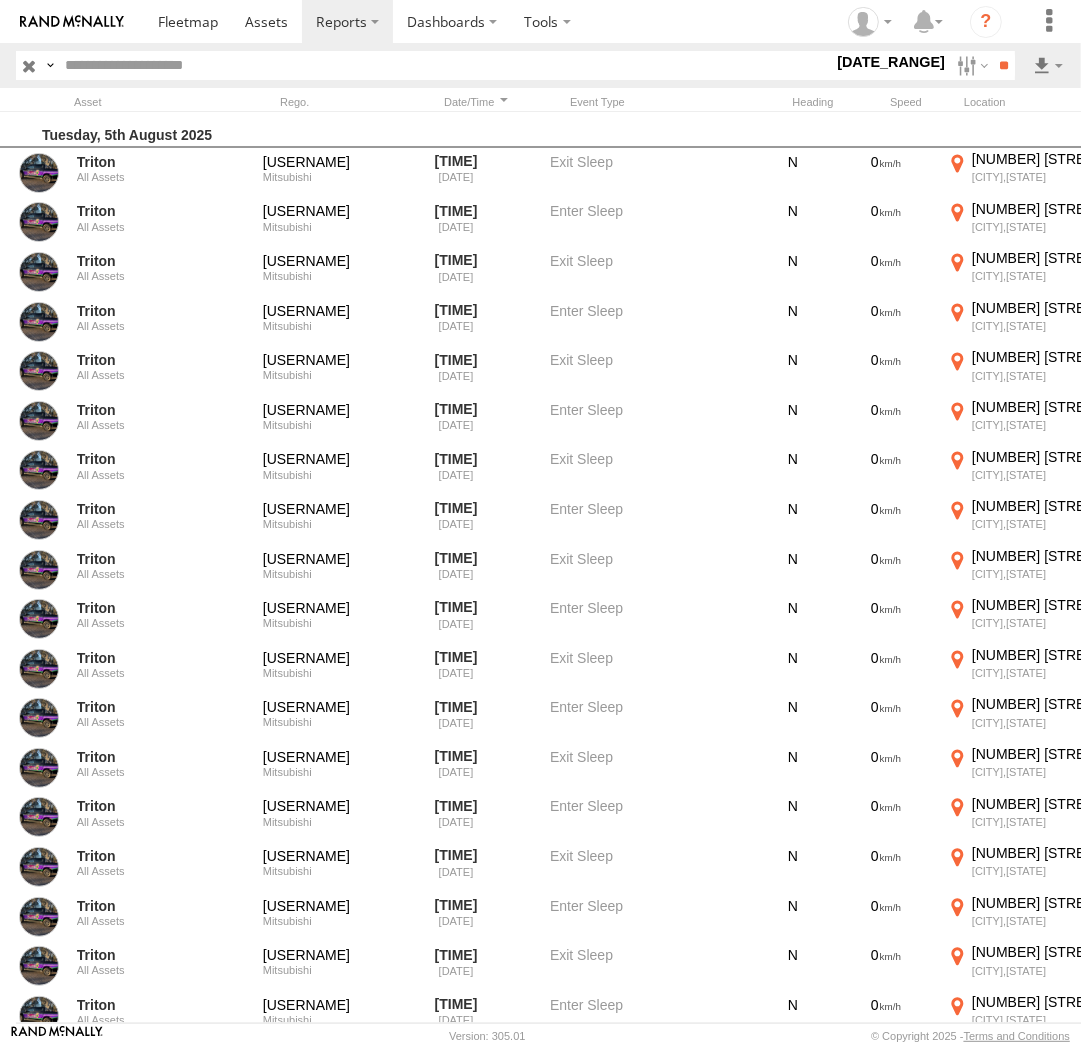 paste on "**********" 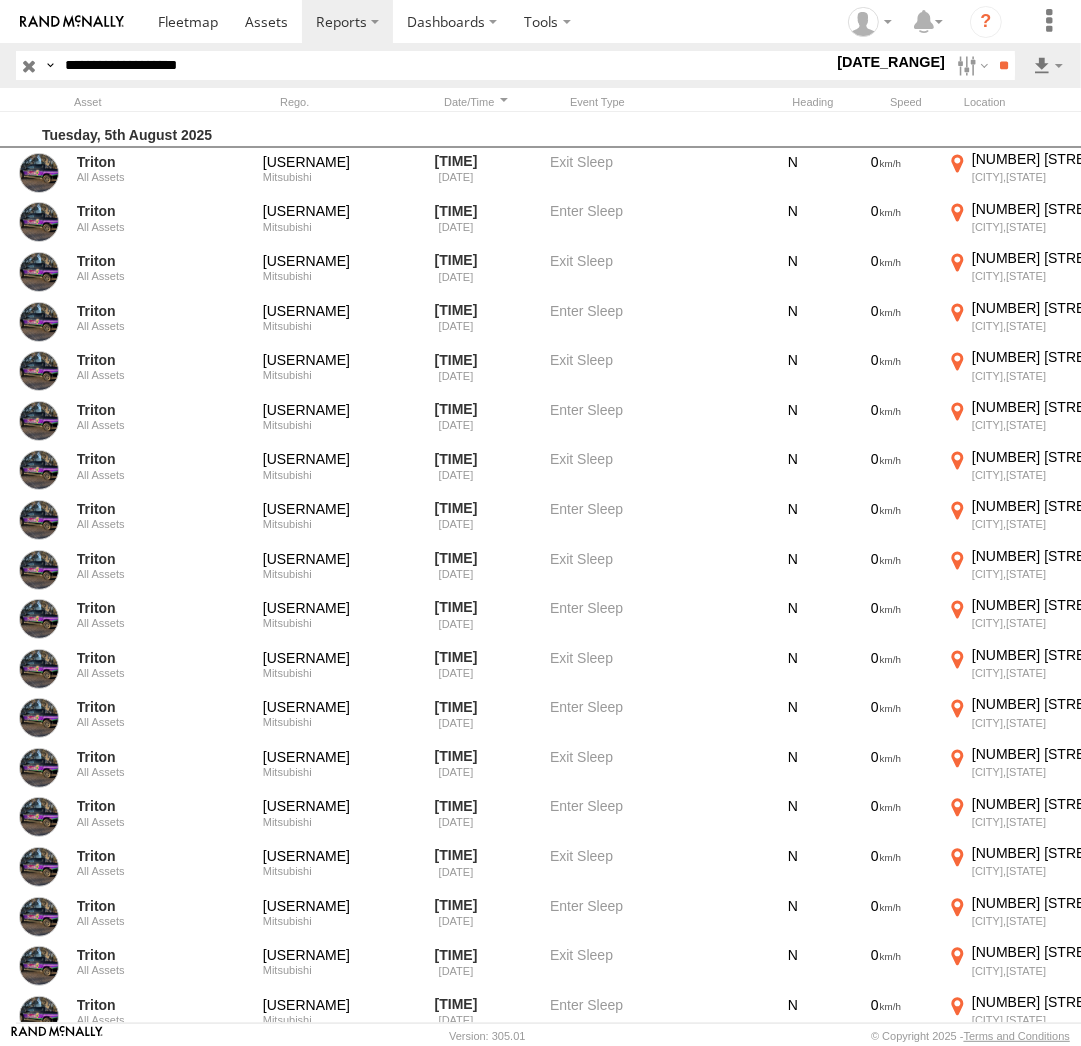 type on "**********" 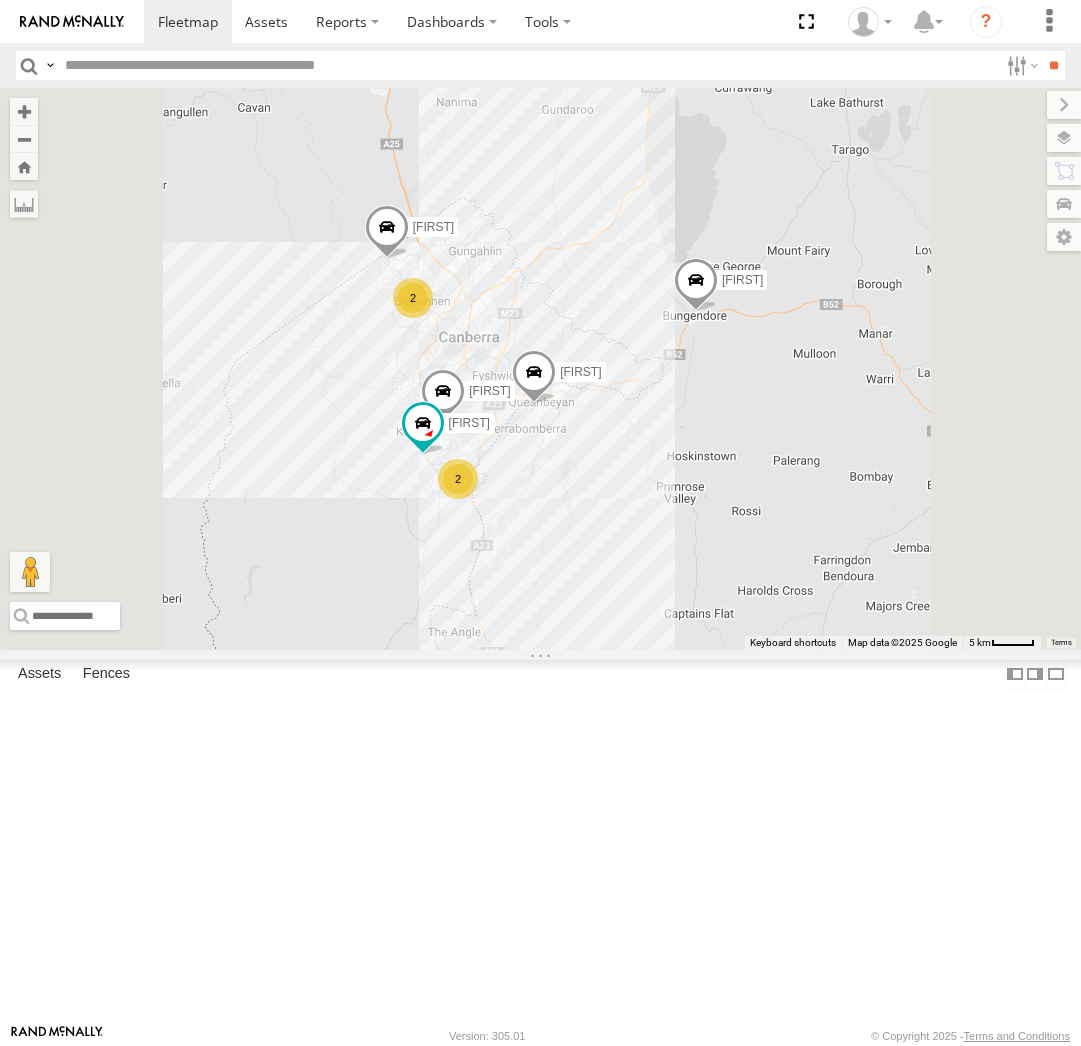 scroll, scrollTop: 0, scrollLeft: 0, axis: both 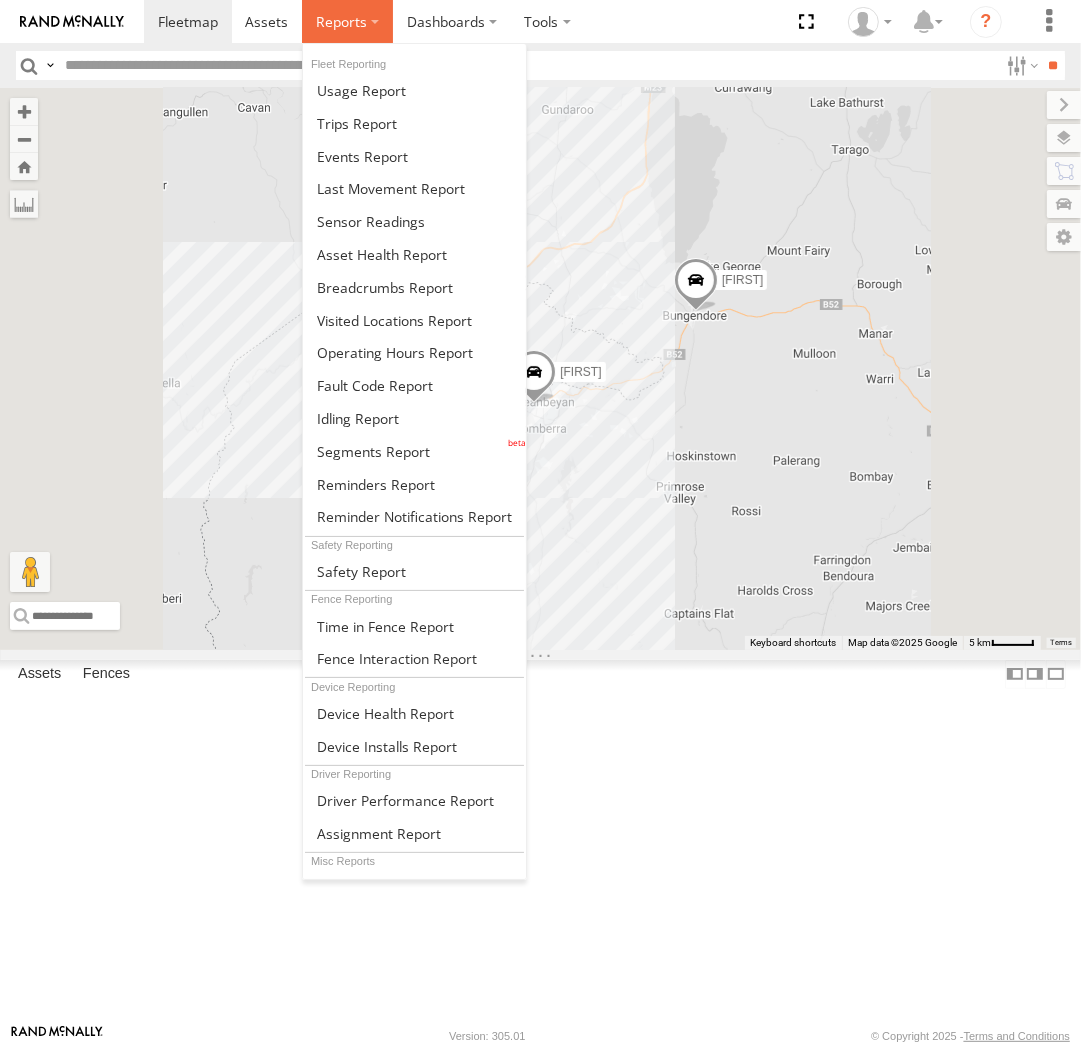 click at bounding box center (347, 21) 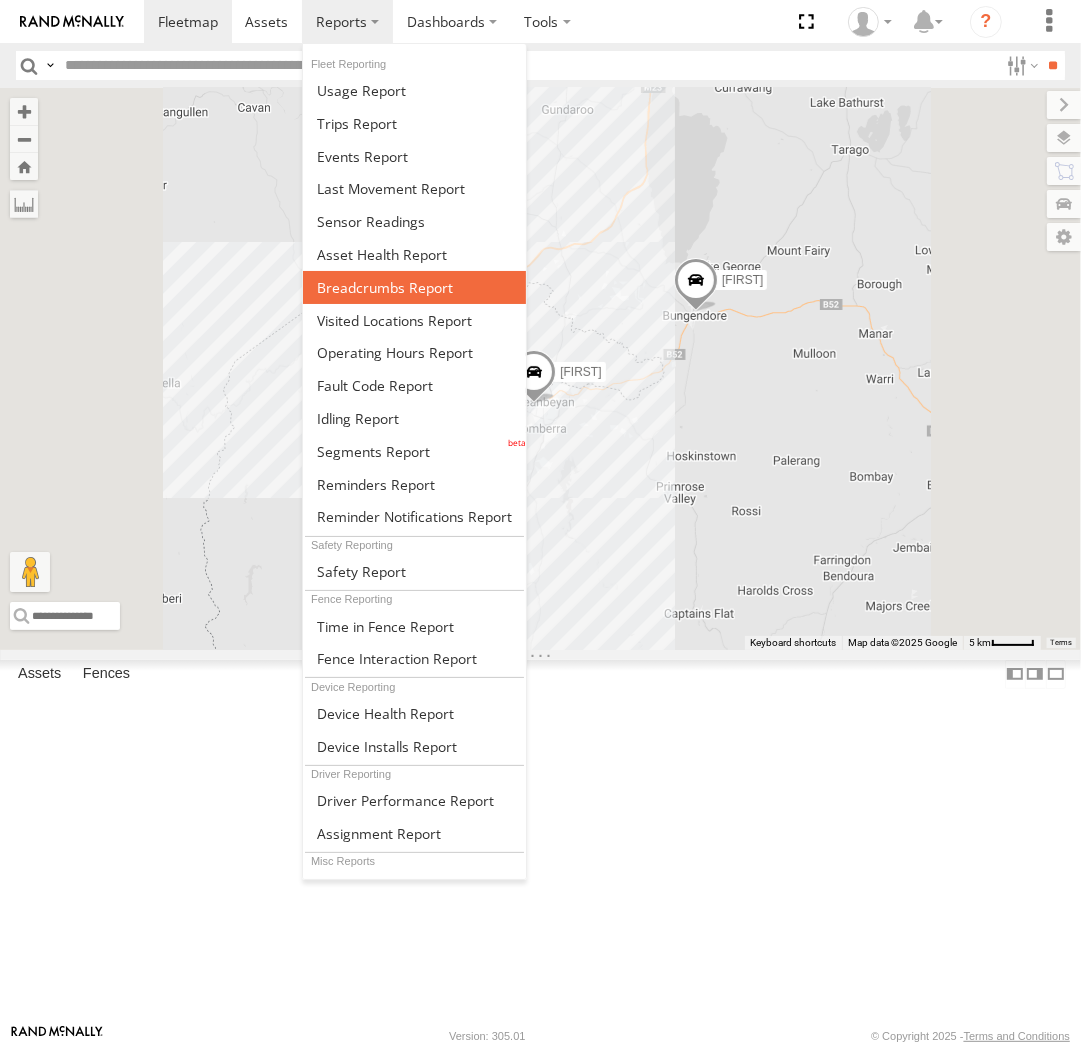 click at bounding box center [414, 287] 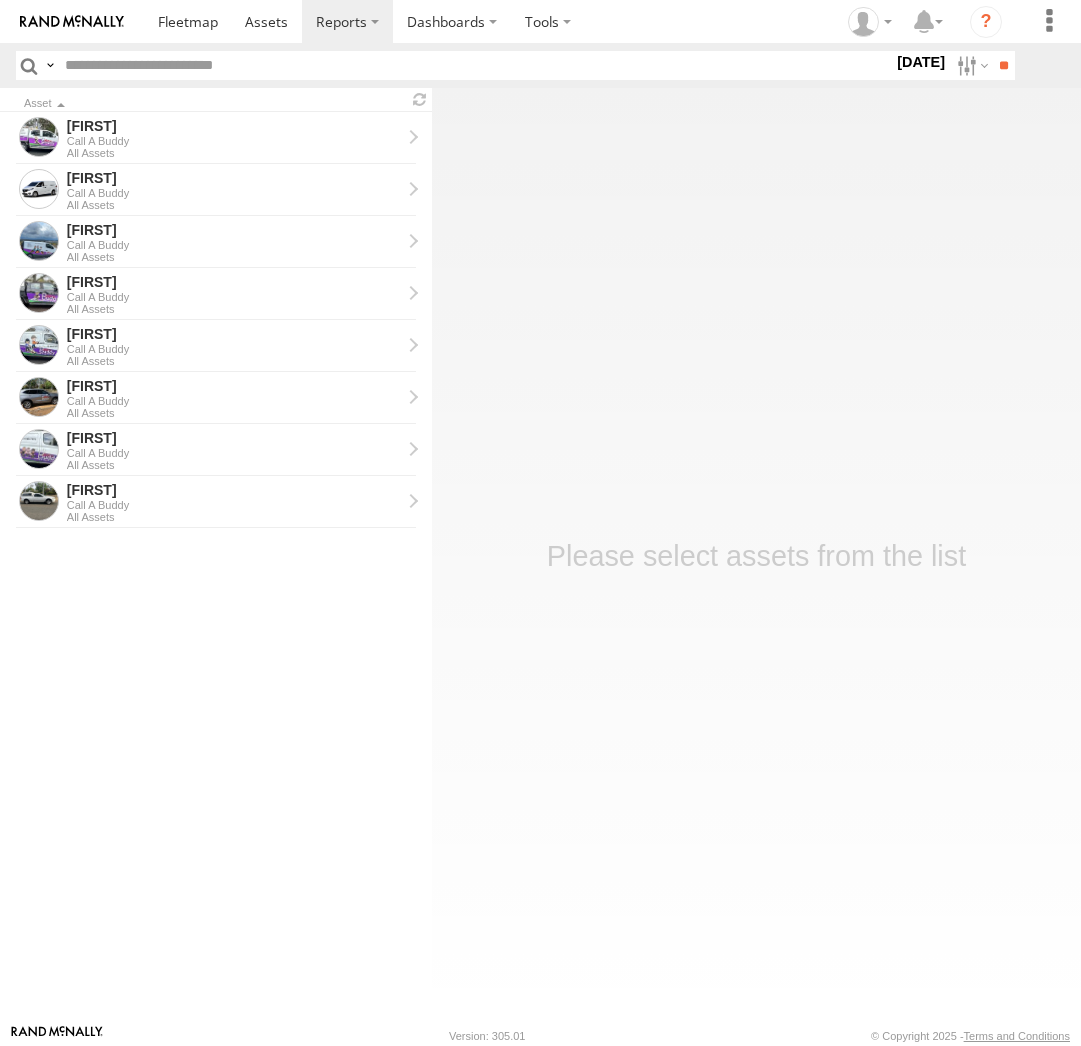 scroll, scrollTop: 0, scrollLeft: 0, axis: both 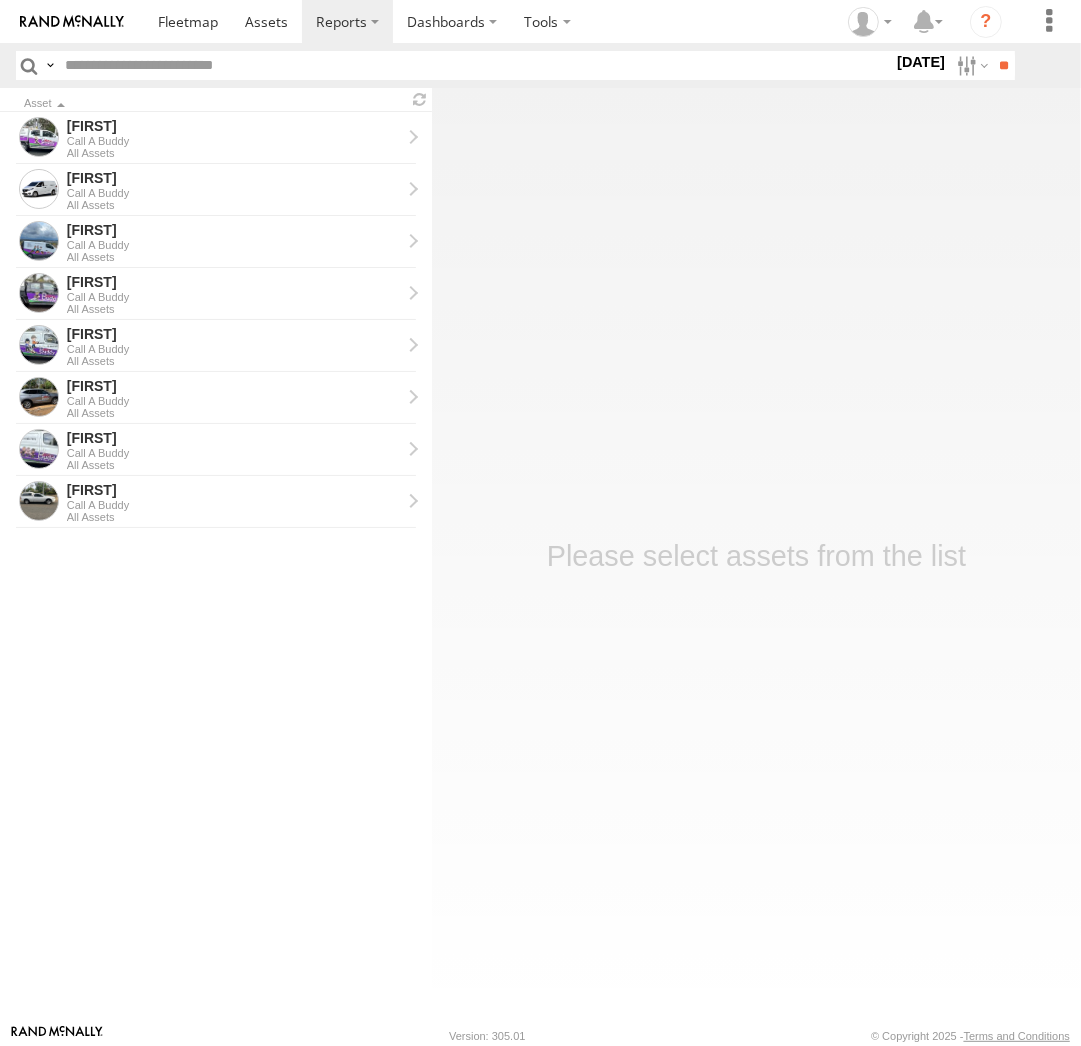 click on "Close" at bounding box center [0, 0] 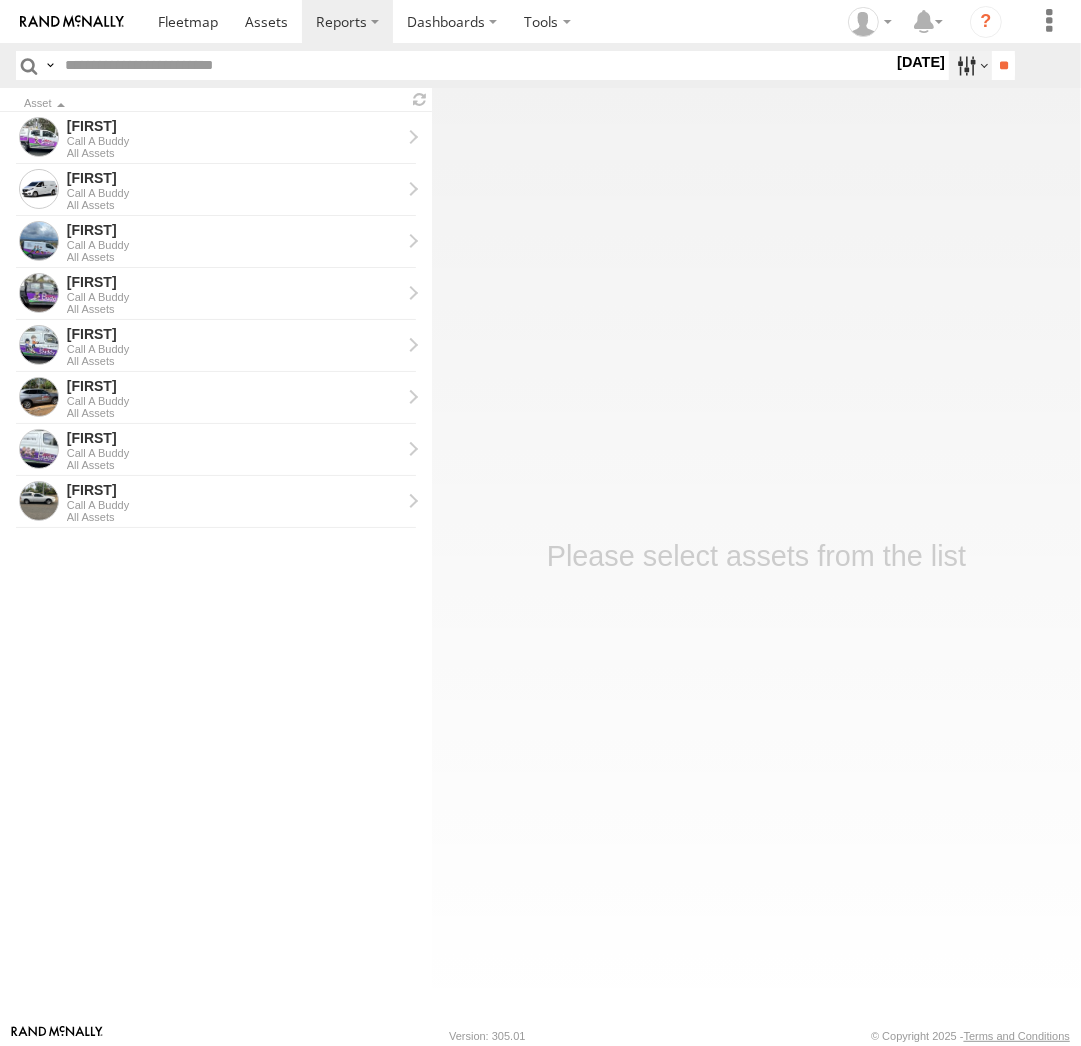 click at bounding box center [970, 65] 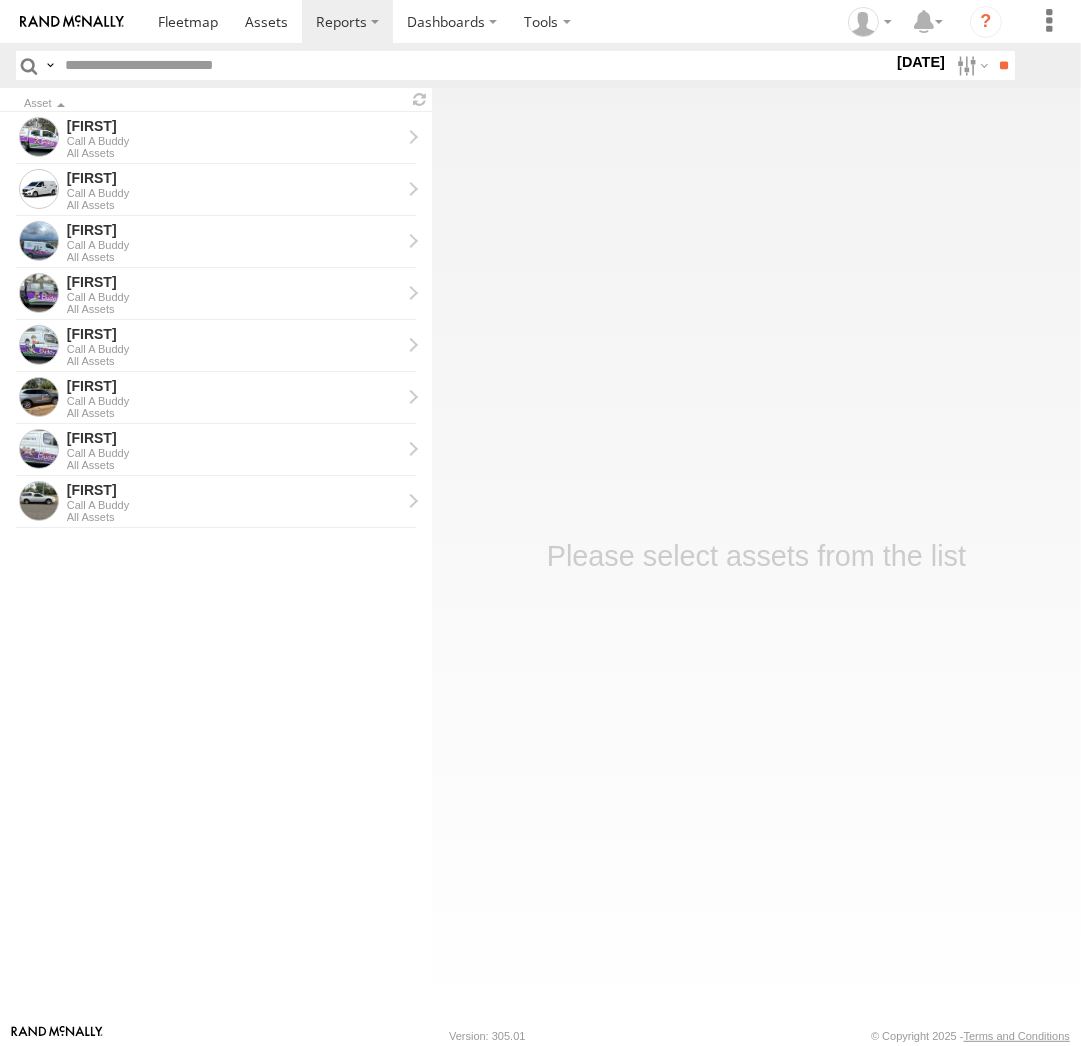 click at bounding box center (0, 0) 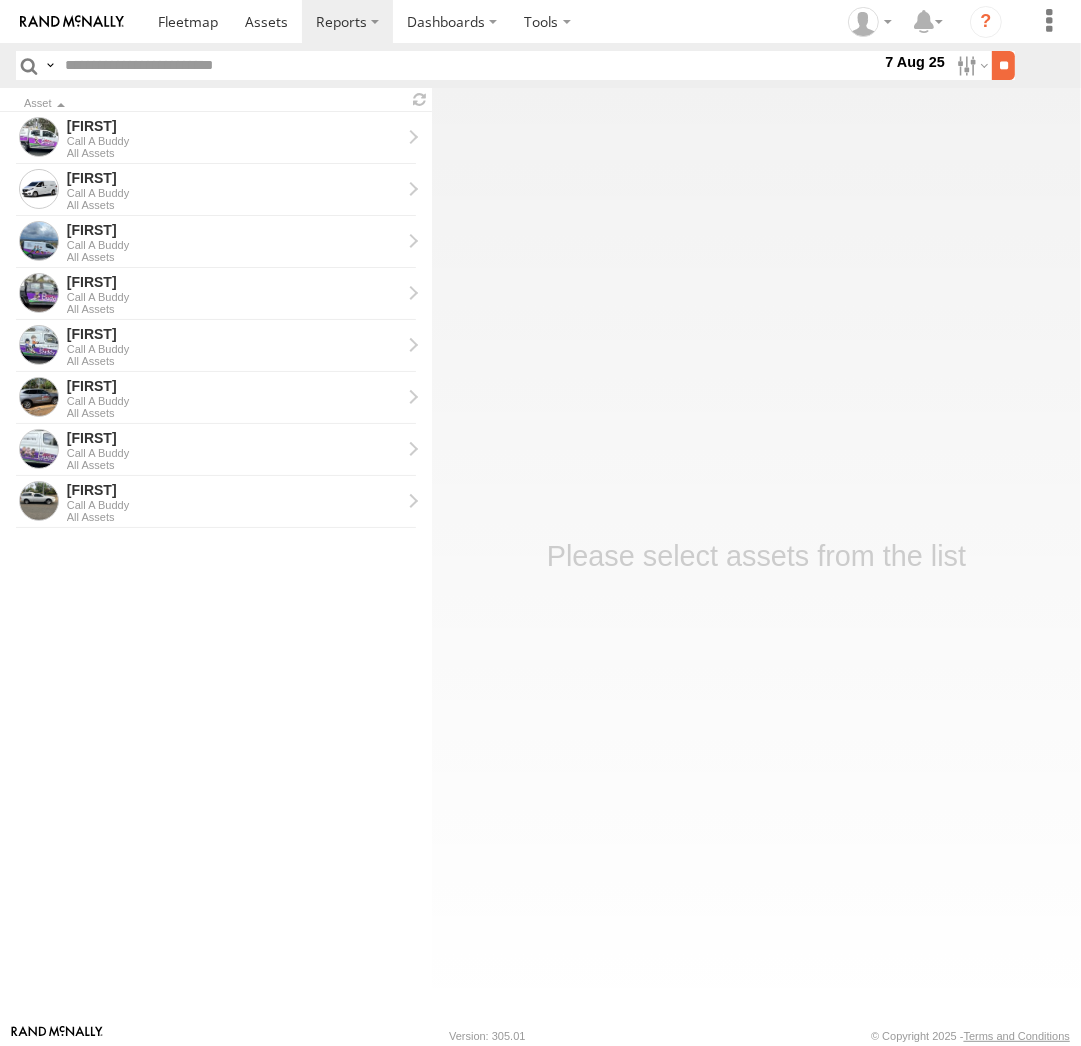click on "**" at bounding box center (1003, 65) 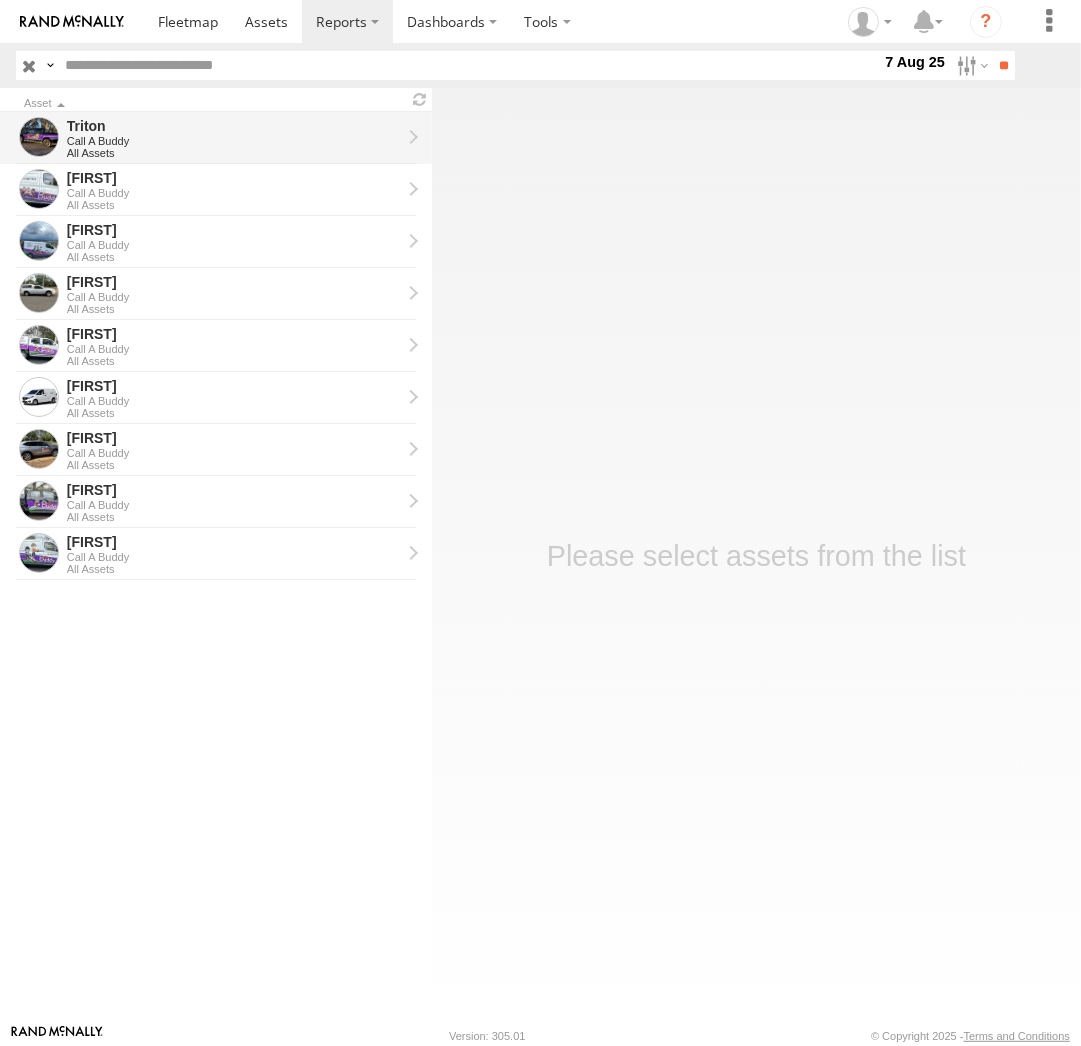 click on "Triton" at bounding box center [234, 126] 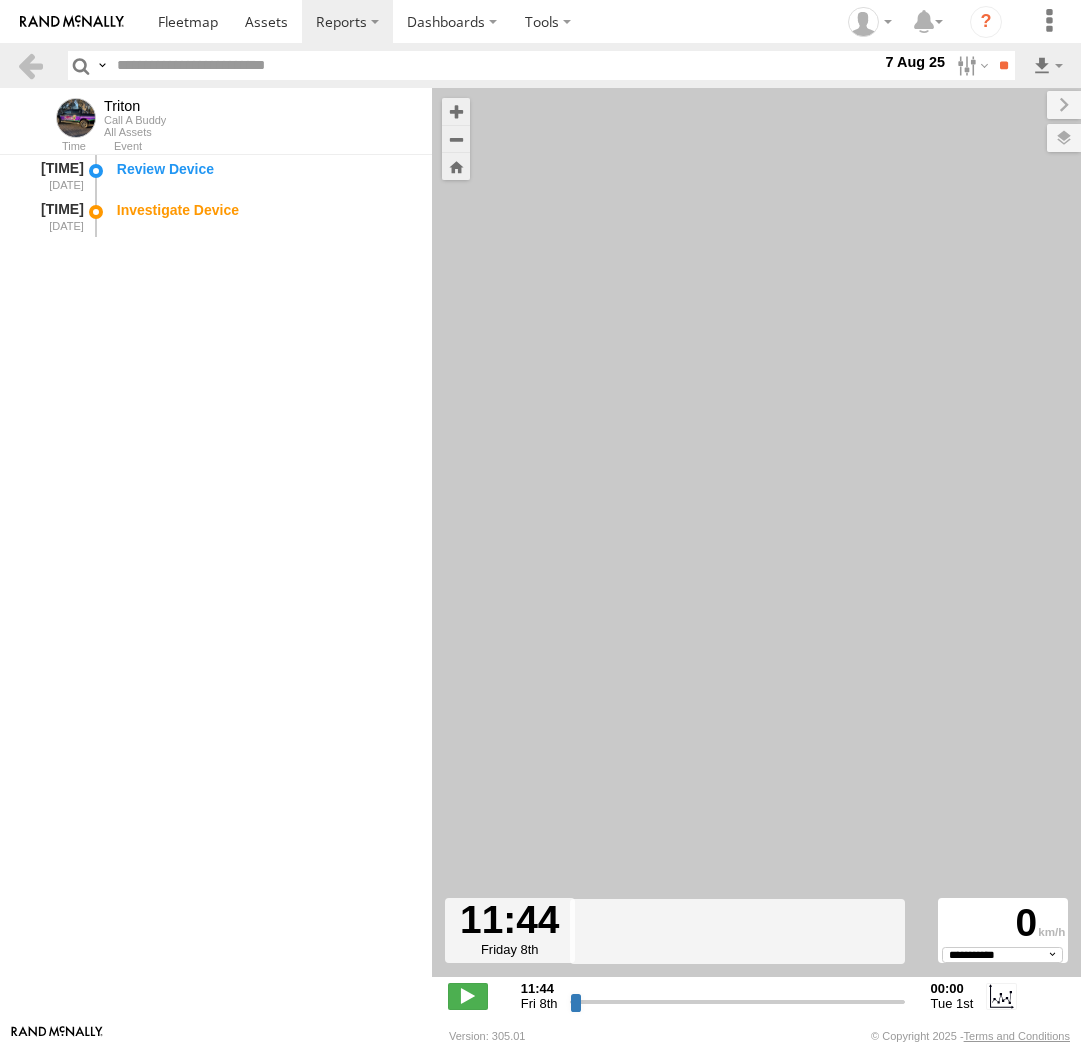 select on "**********" 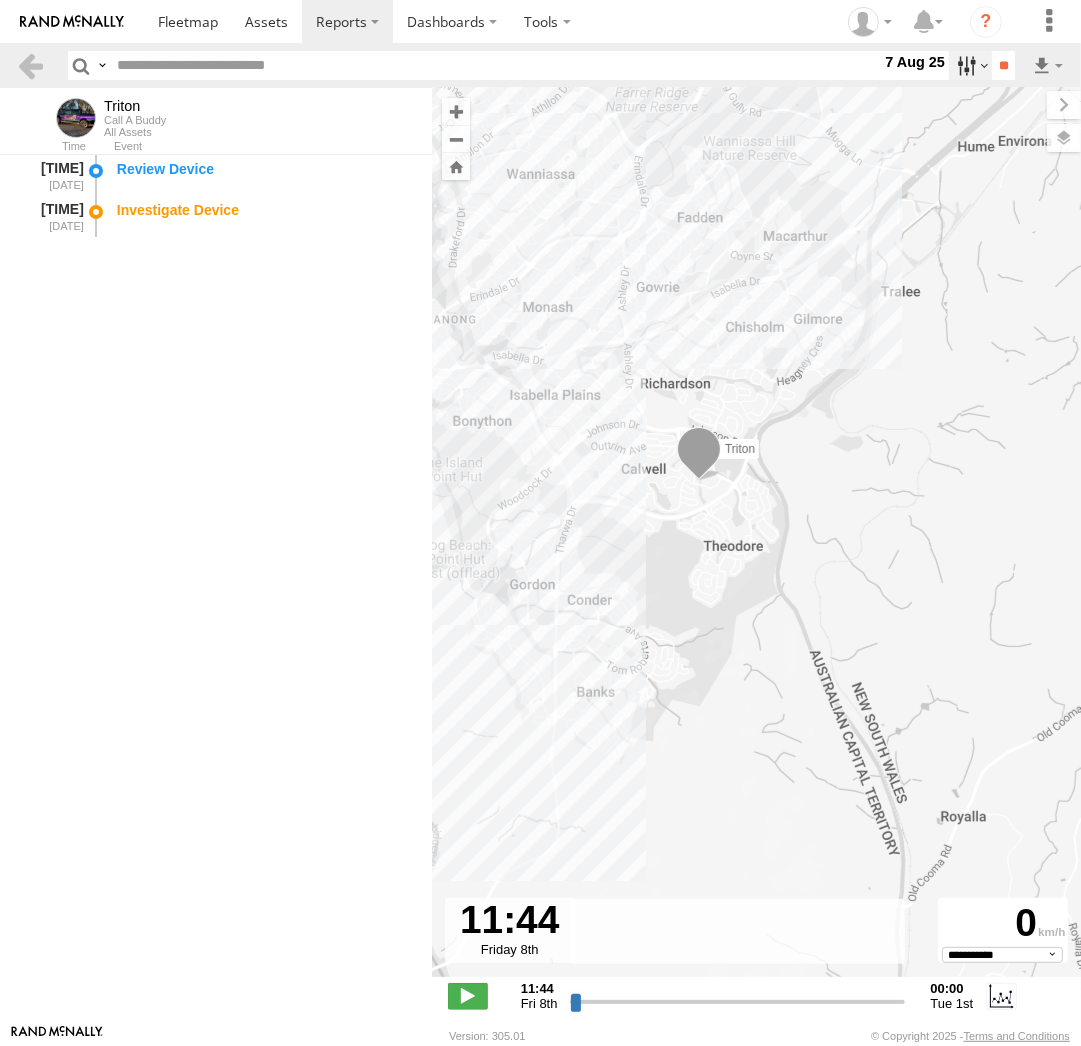 click at bounding box center (970, 65) 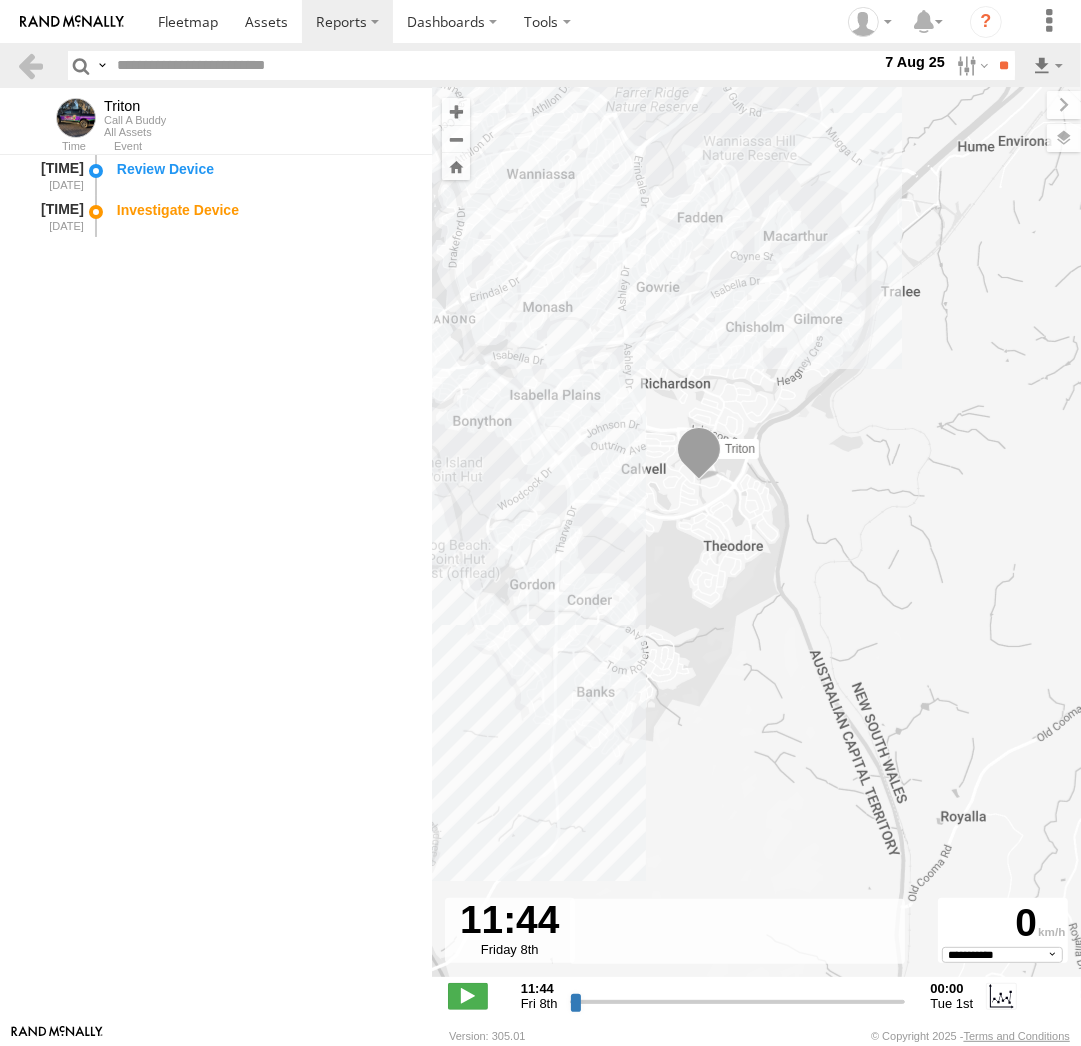 click at bounding box center [0, 0] 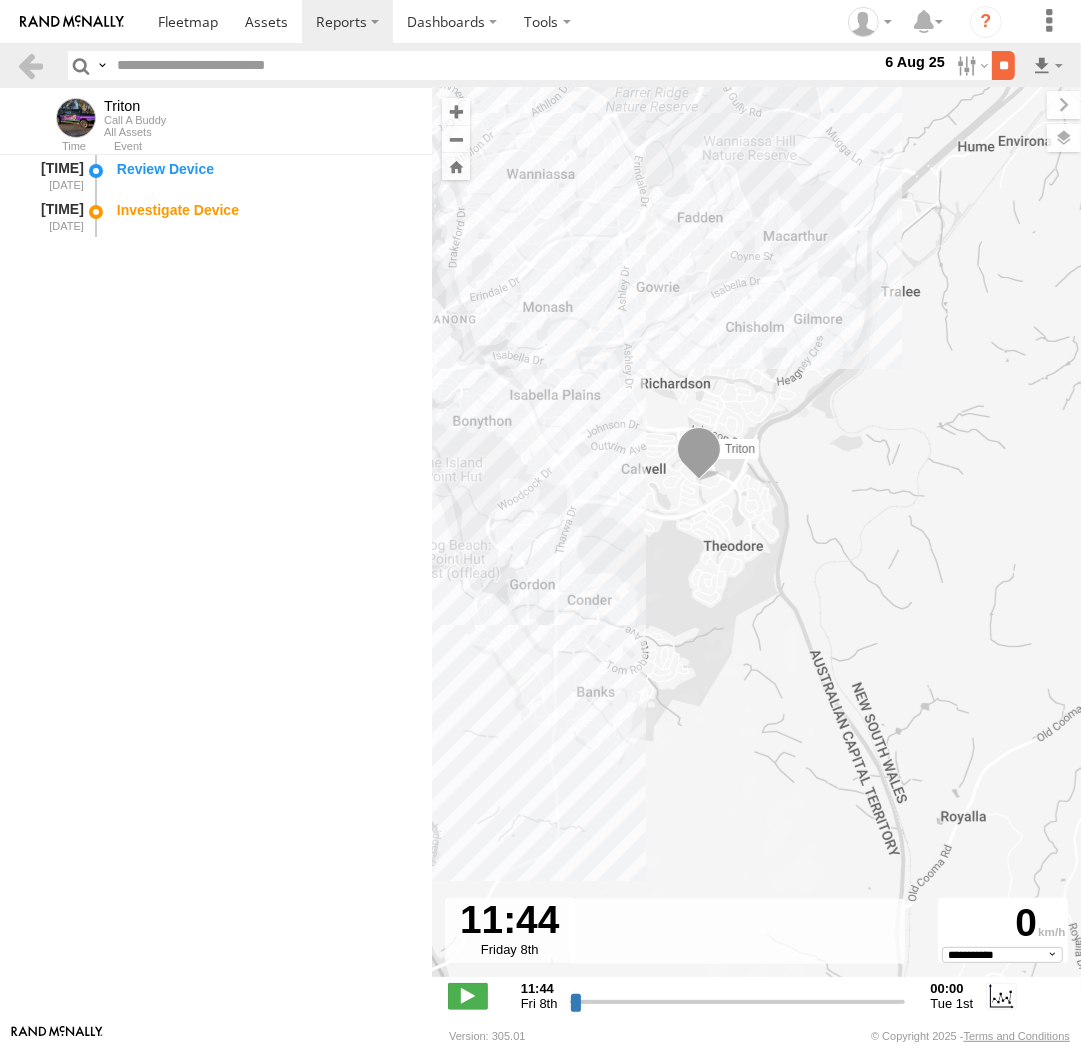 click on "**" at bounding box center (1003, 65) 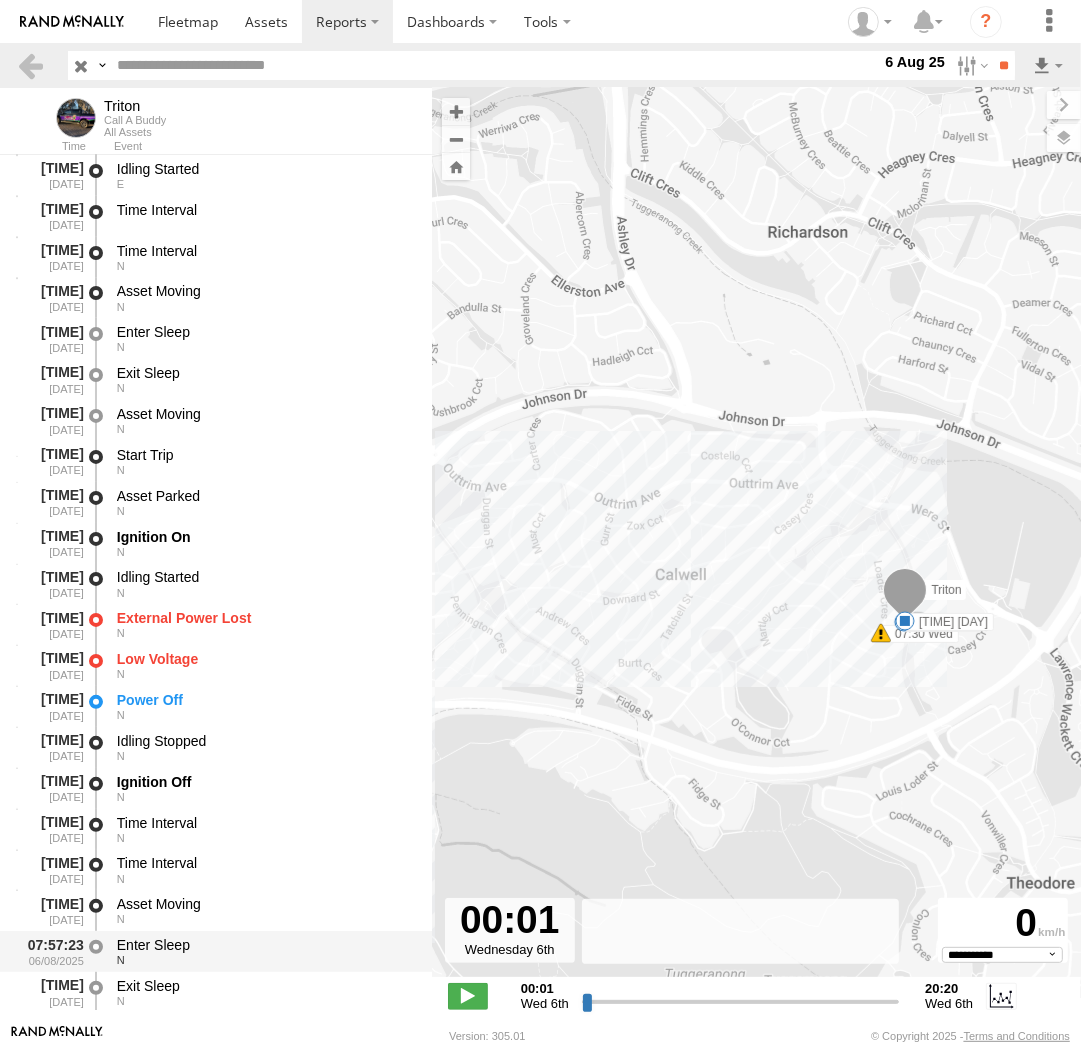 scroll, scrollTop: 16434, scrollLeft: 0, axis: vertical 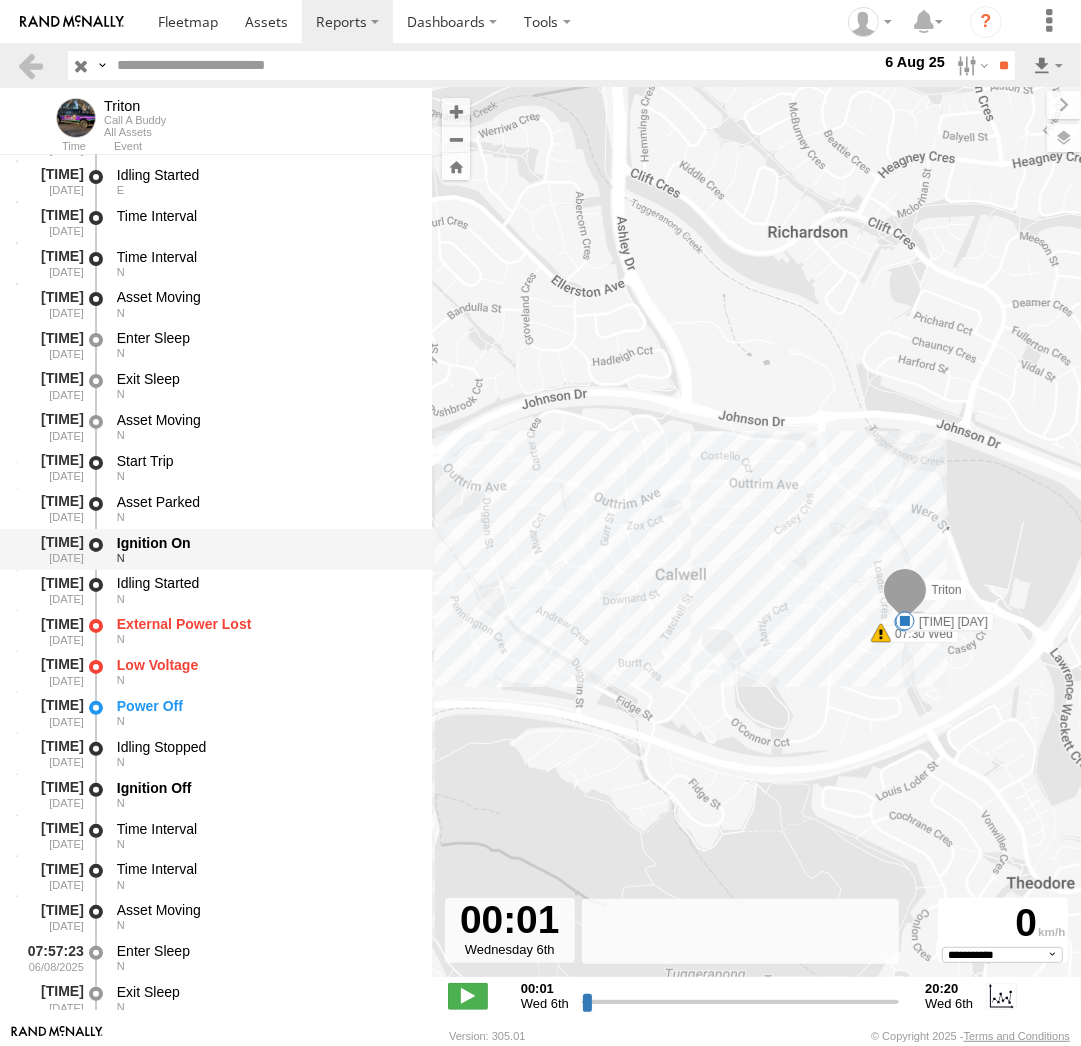 click on "Ignition On" at bounding box center (265, 543) 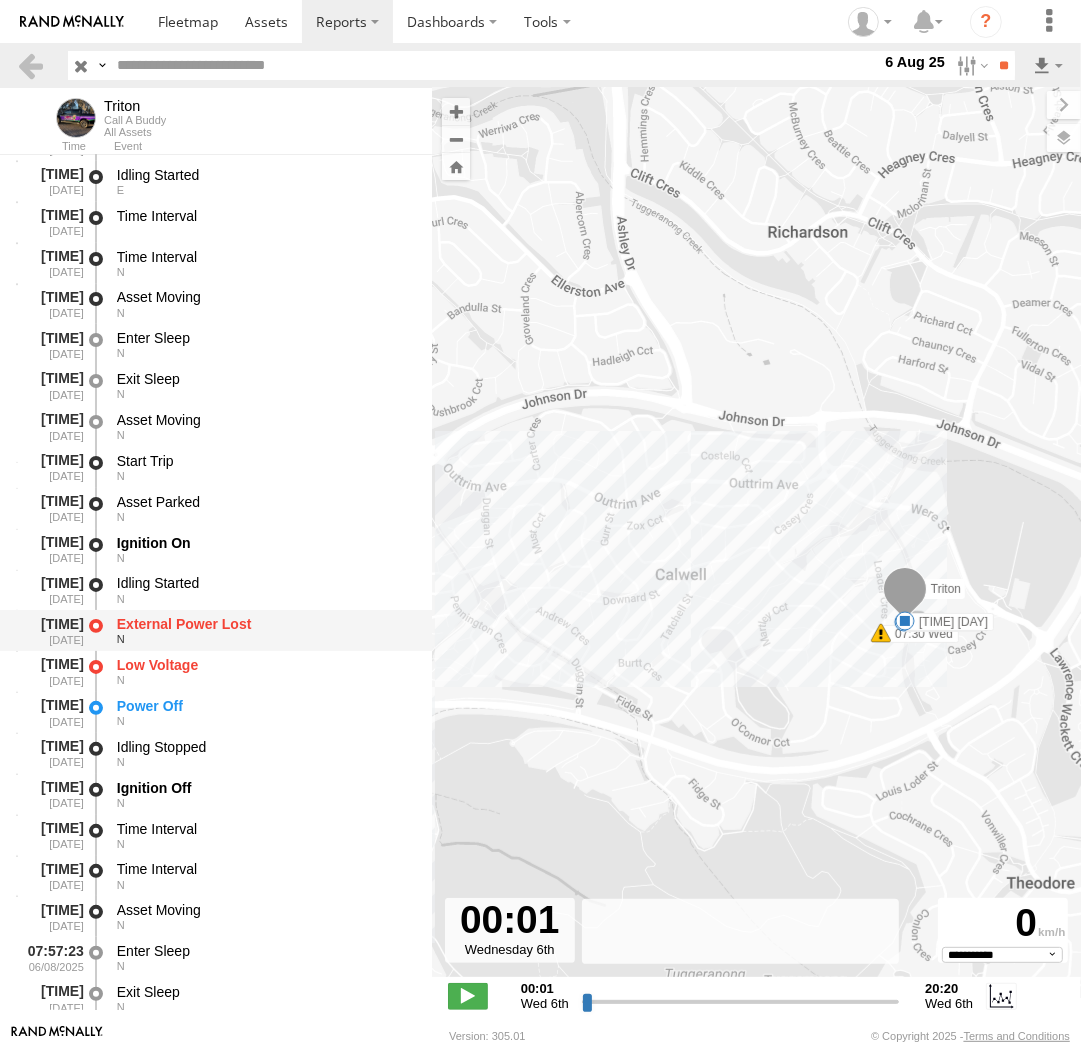 click on "External Power Lost" at bounding box center [265, 624] 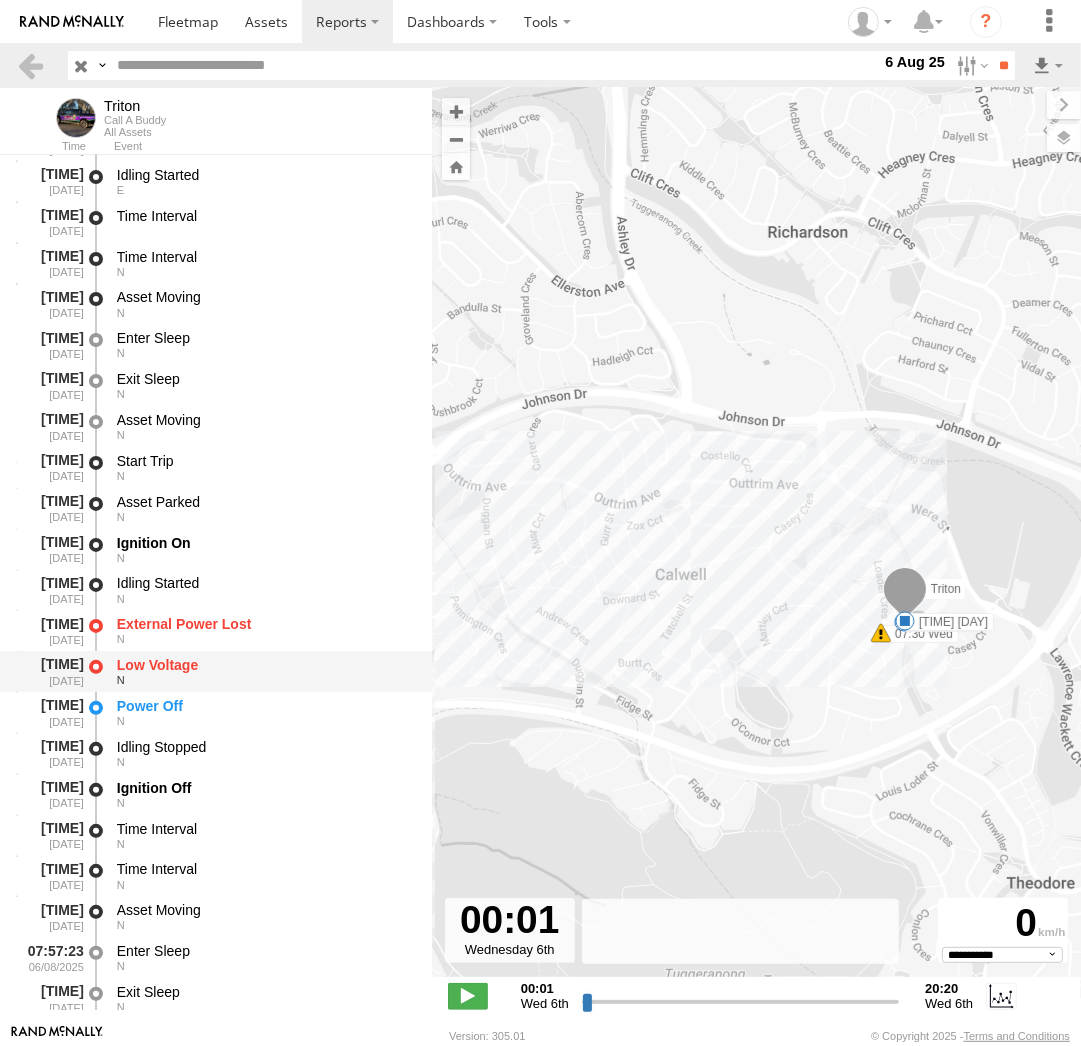 click on "Low Voltage" at bounding box center (265, 665) 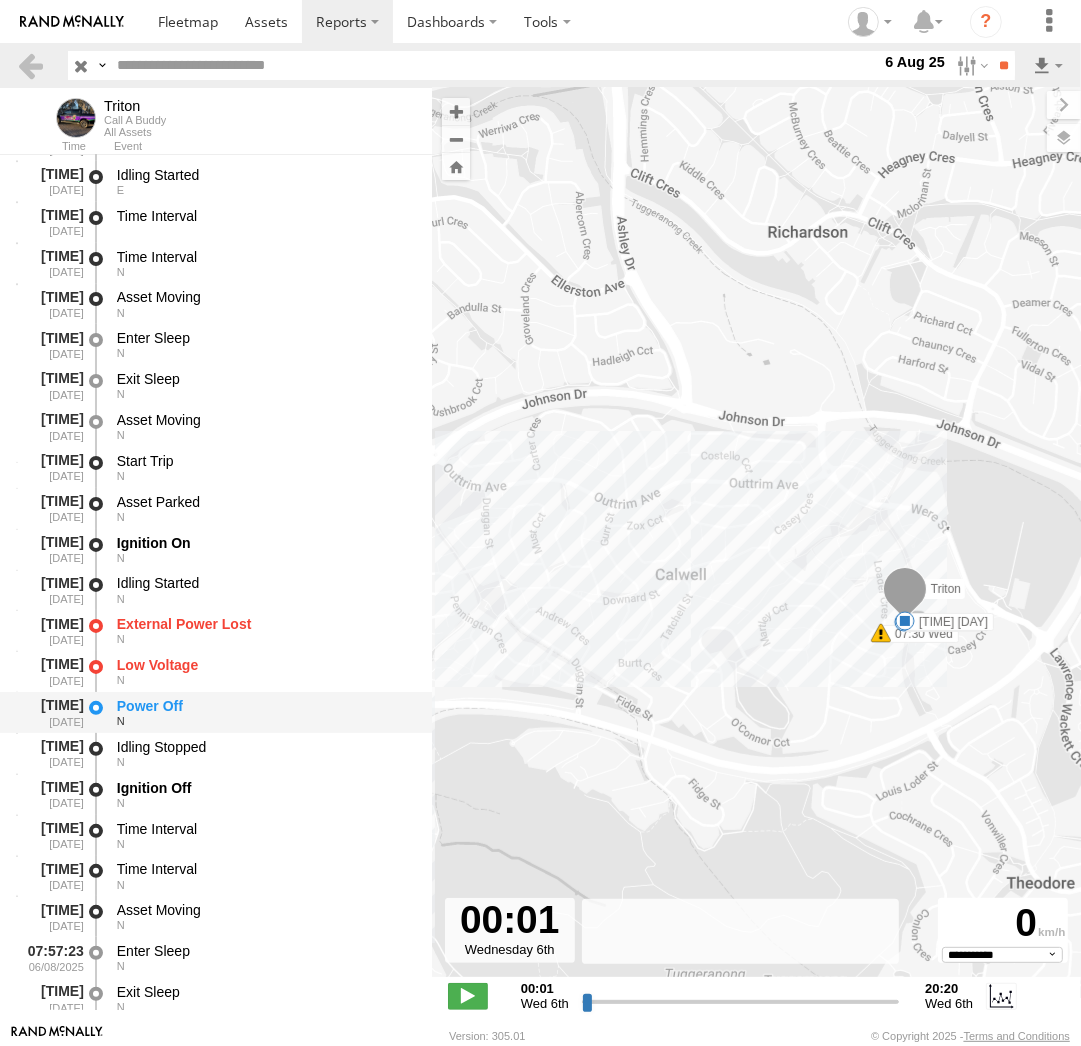 click on "Power Off" at bounding box center [265, 706] 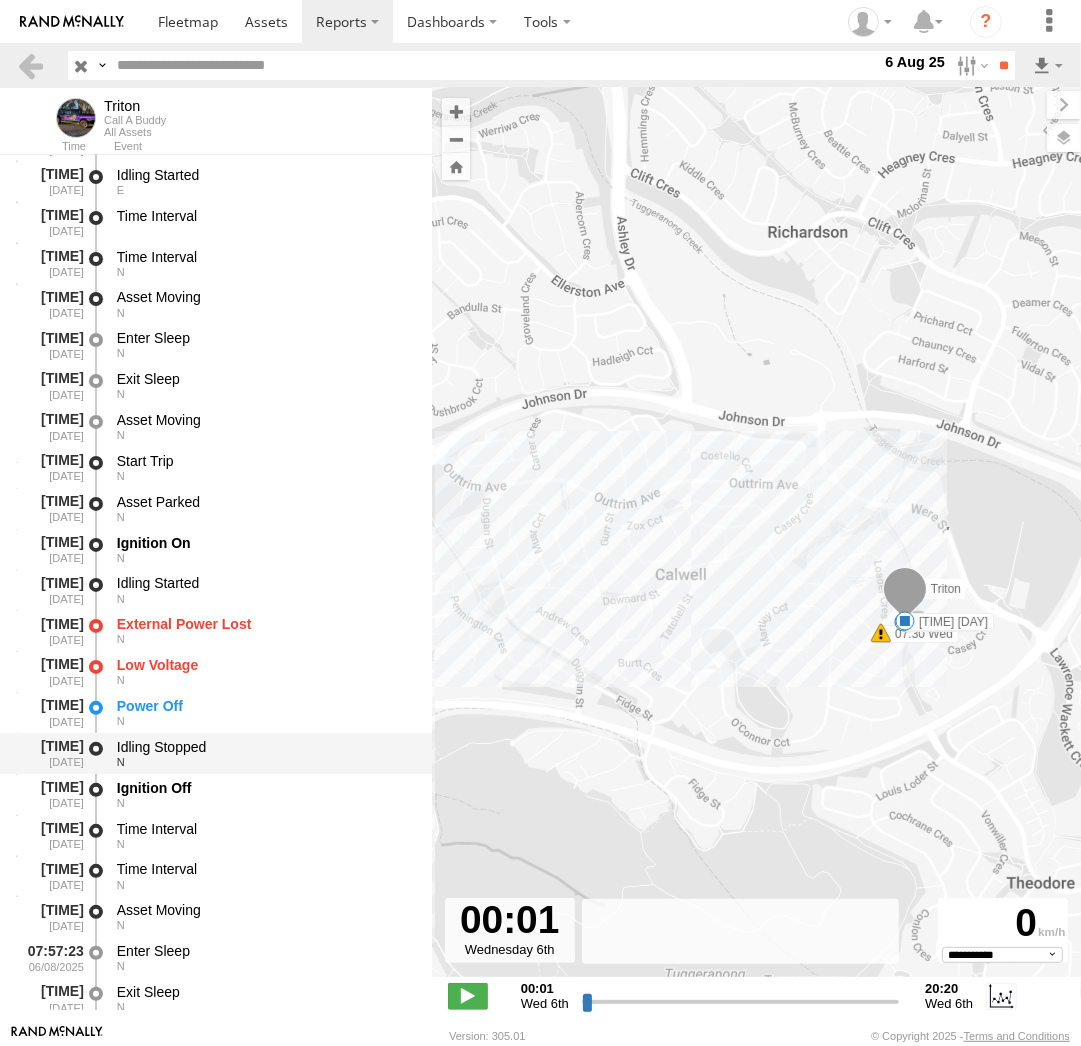 click on "N" at bounding box center (265, 762) 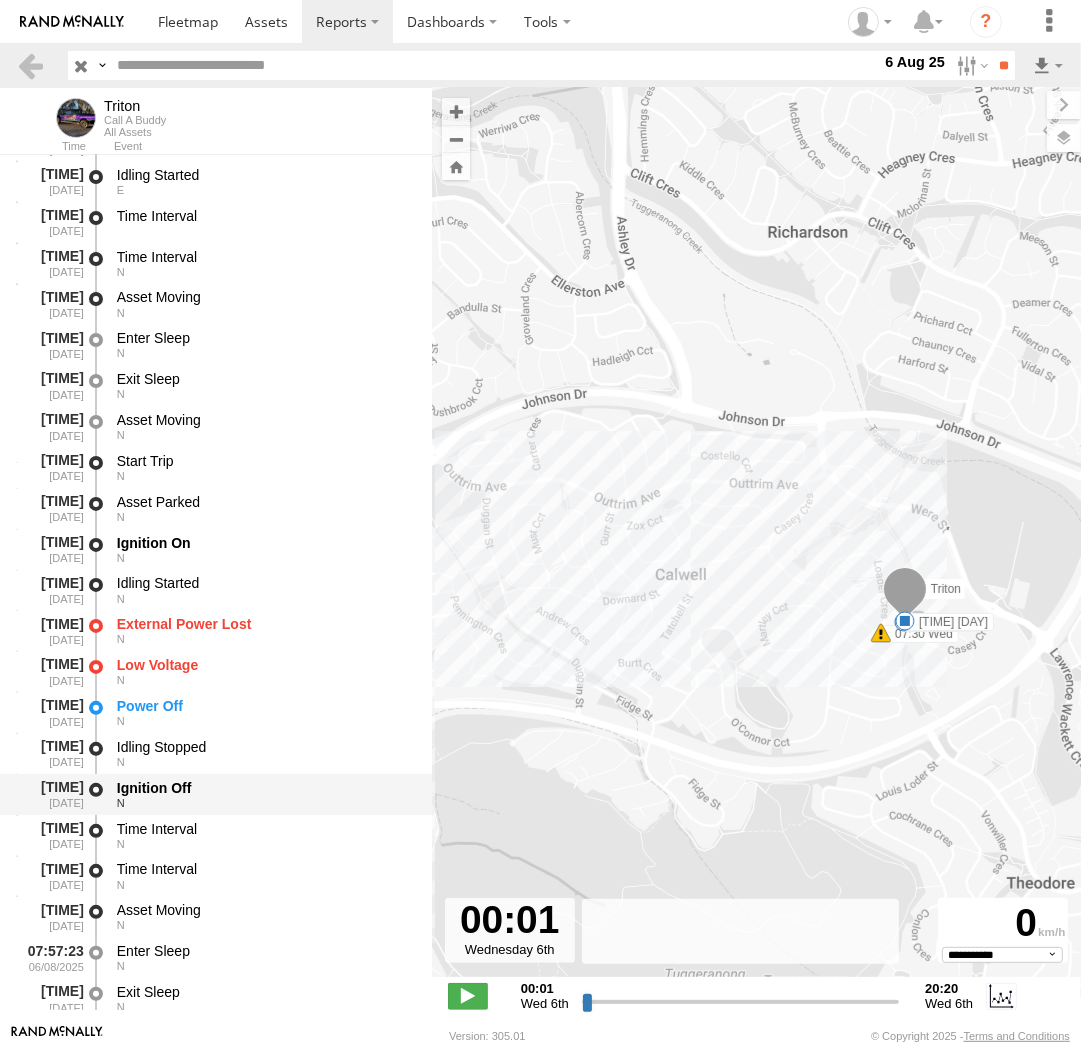 click on "Ignition Off" at bounding box center (265, 788) 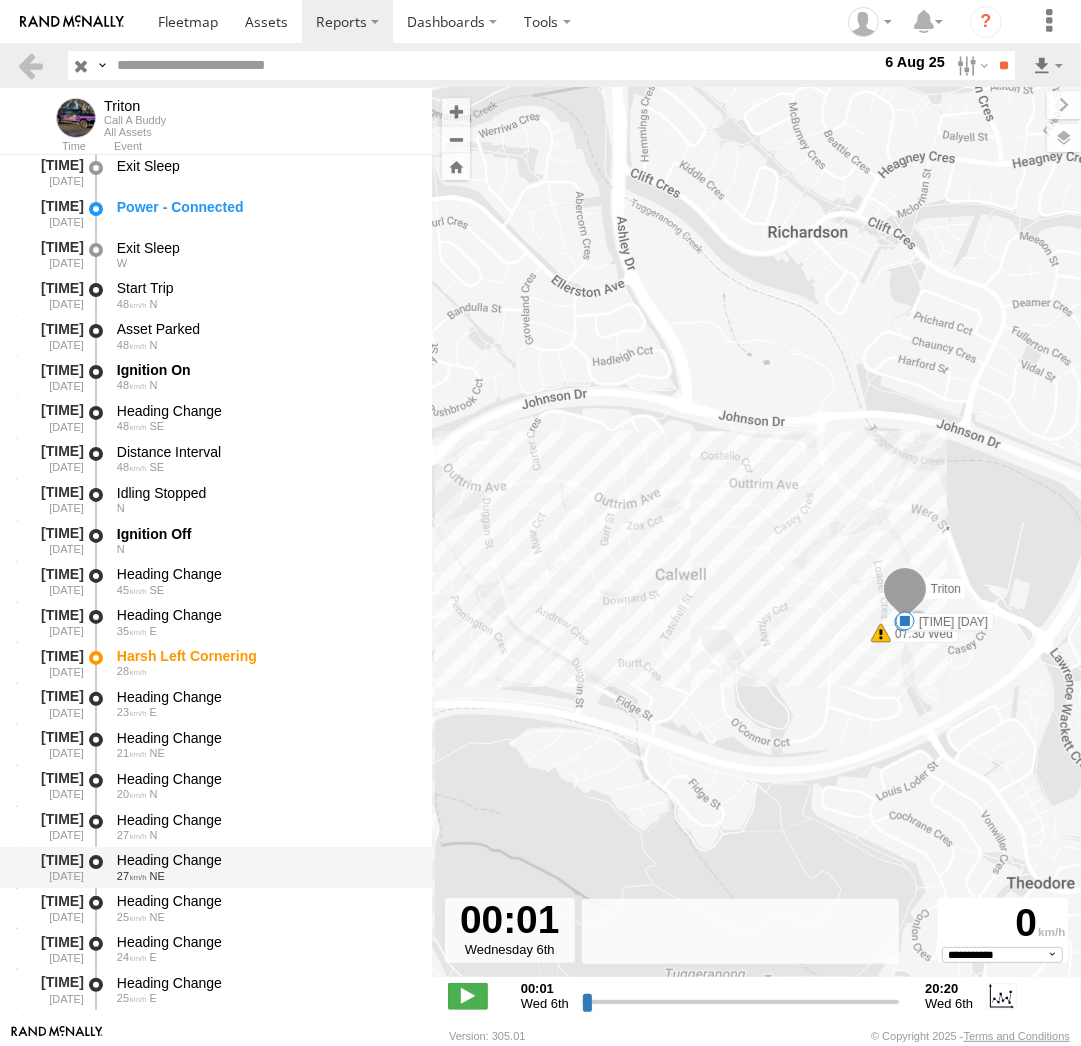 scroll, scrollTop: 15516, scrollLeft: 0, axis: vertical 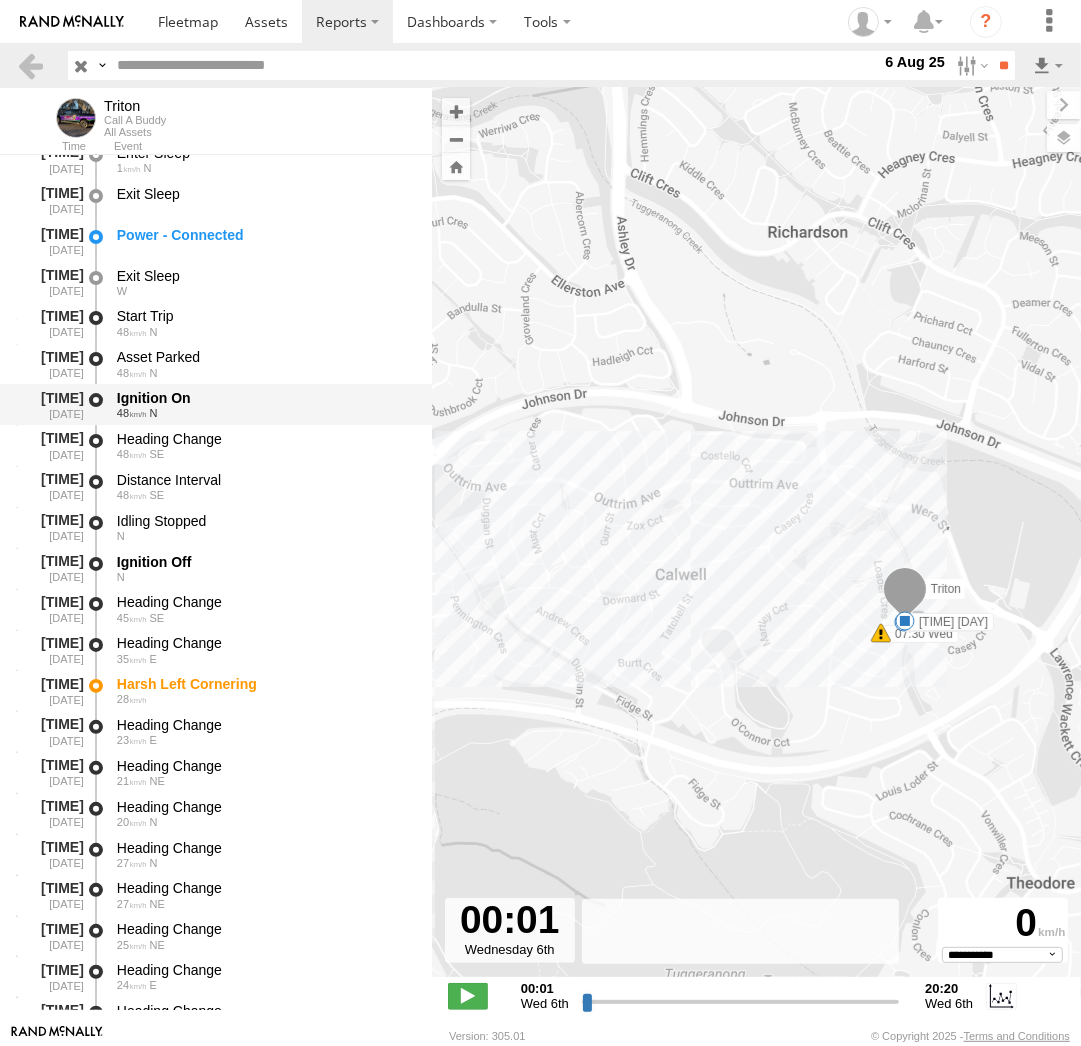 click on "[NUMBER]
N" at bounding box center [265, 413] 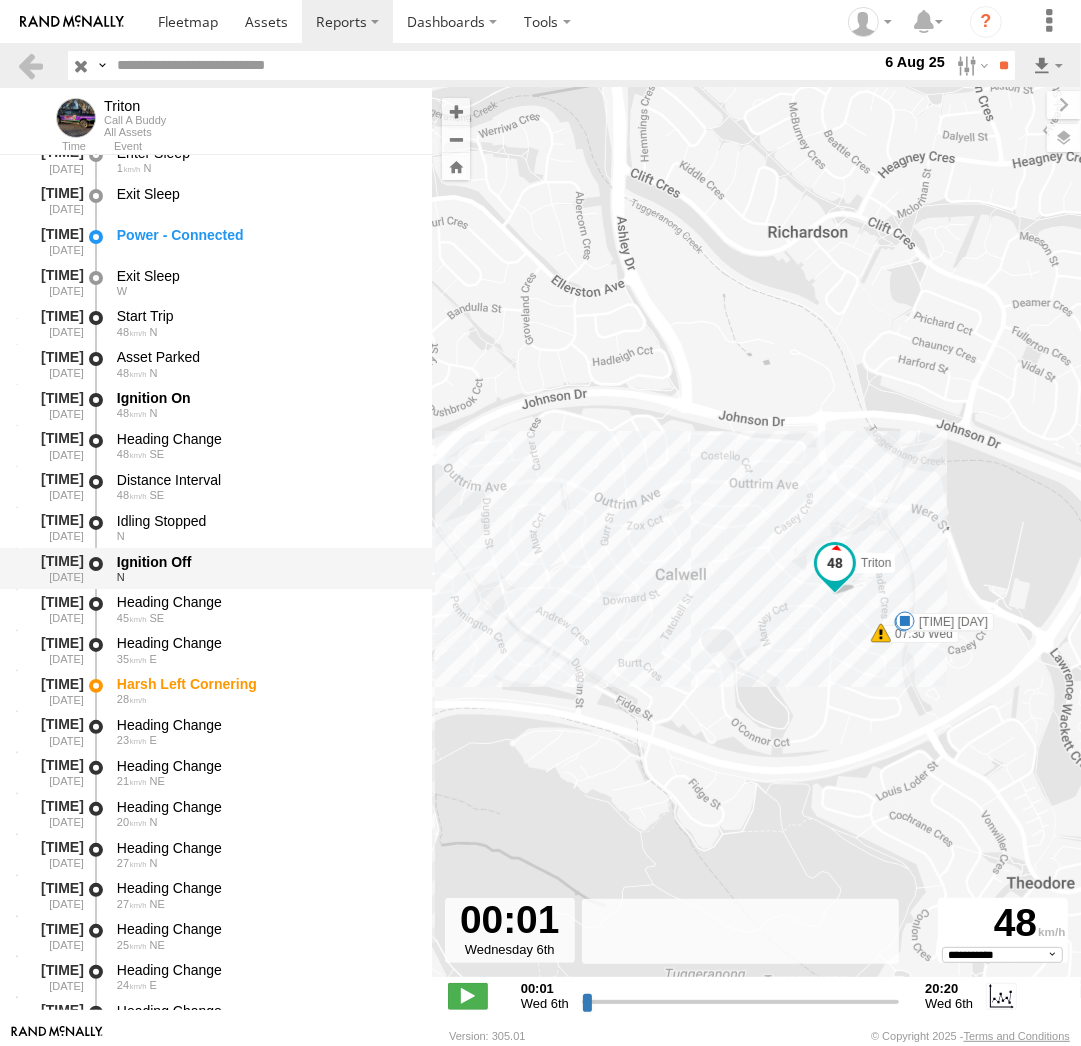click on "N" at bounding box center [265, 577] 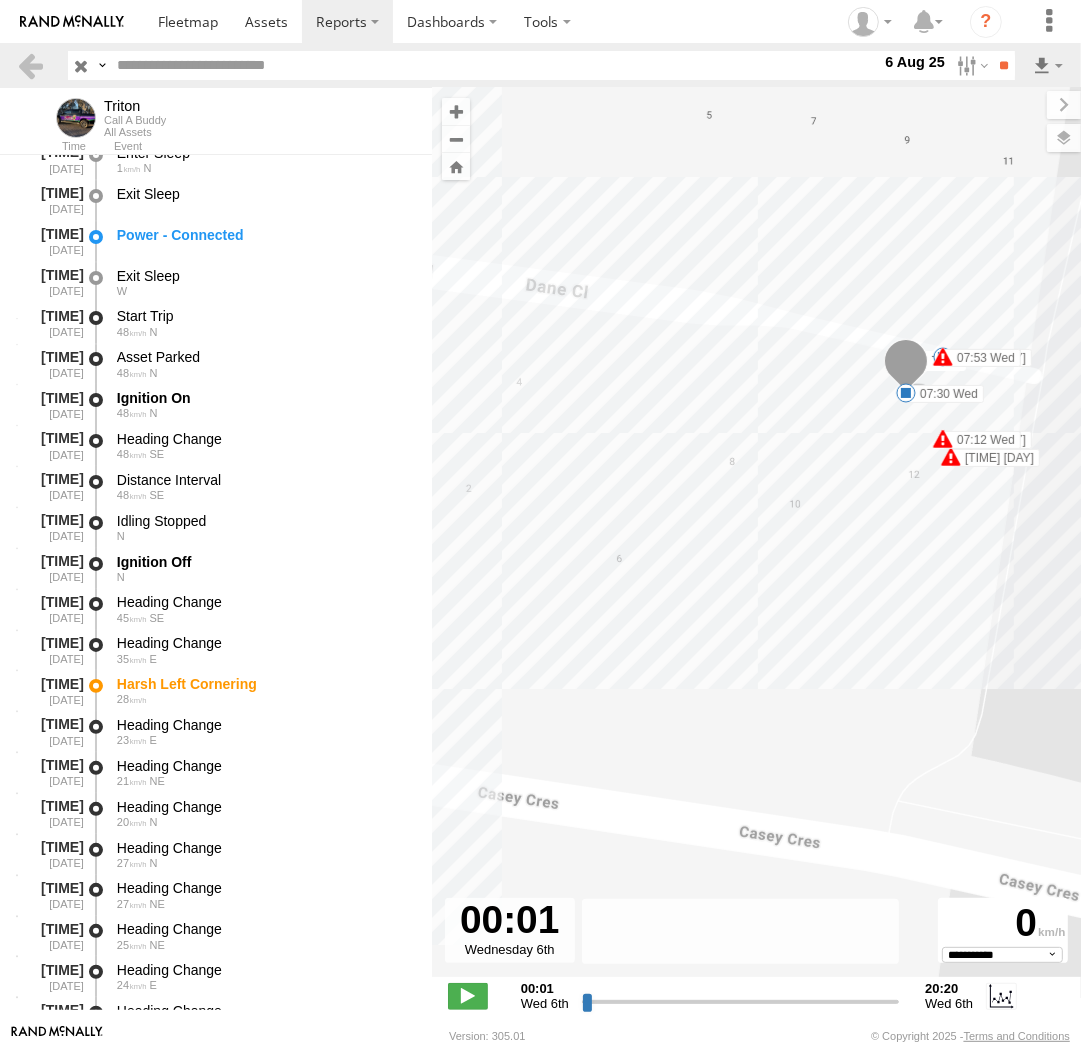 click at bounding box center (943, 357) 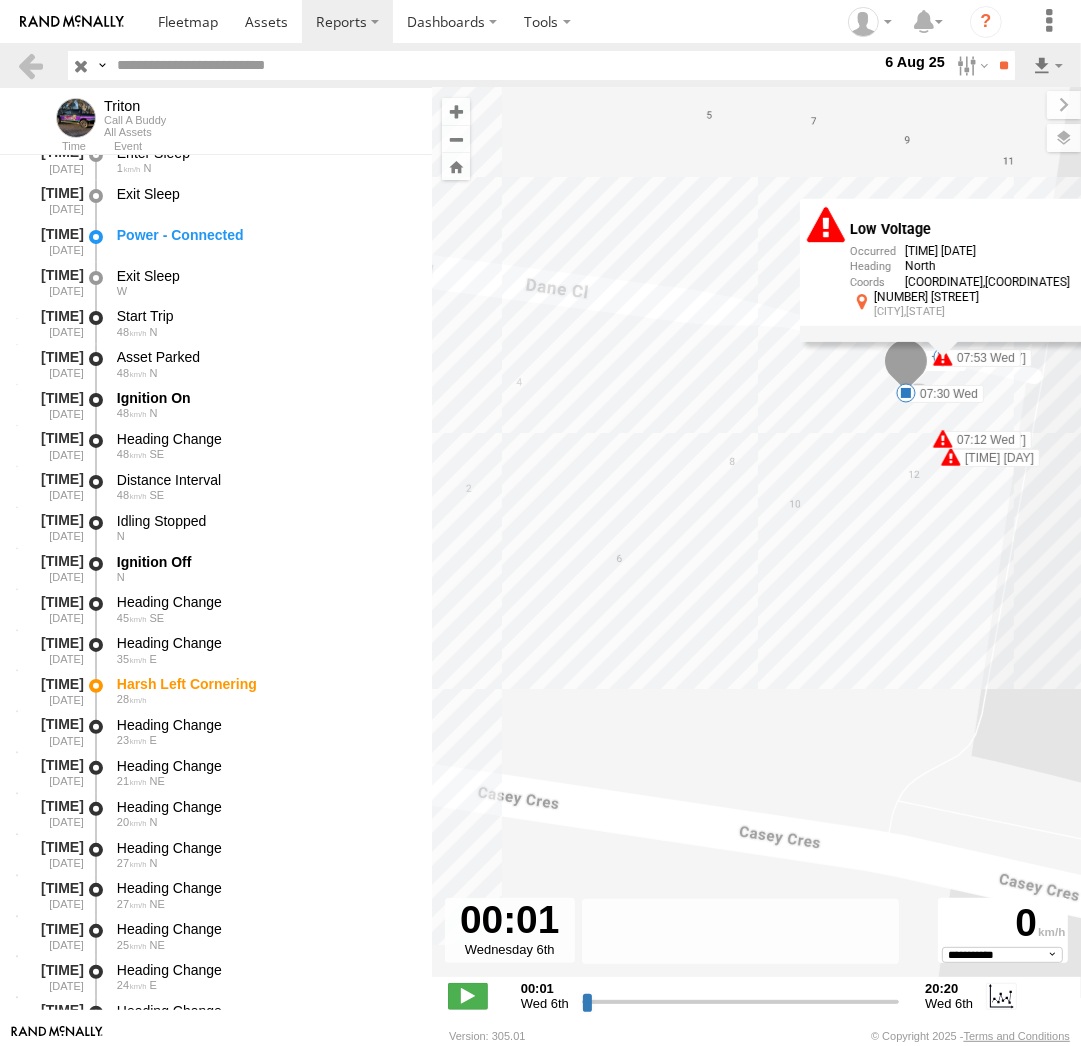 click on "Triton [TIME] [DAY] [TIME] [DAY] [TIME] [DAY] [TIME] [DAY] [TIME] [DAY] [TIME] [DAY] [TIME] [DAY] [TIME] [DAY] [TIME] [DAY] [TIME] [DAY] [TIME] [DAY] [TIME] [DAY] Low Voltage [TIME] [DATE] North [COORDINATES] [COORDINATES] [NUMBER] [STREET] [CITY],[STATE]" at bounding box center (756, 543) 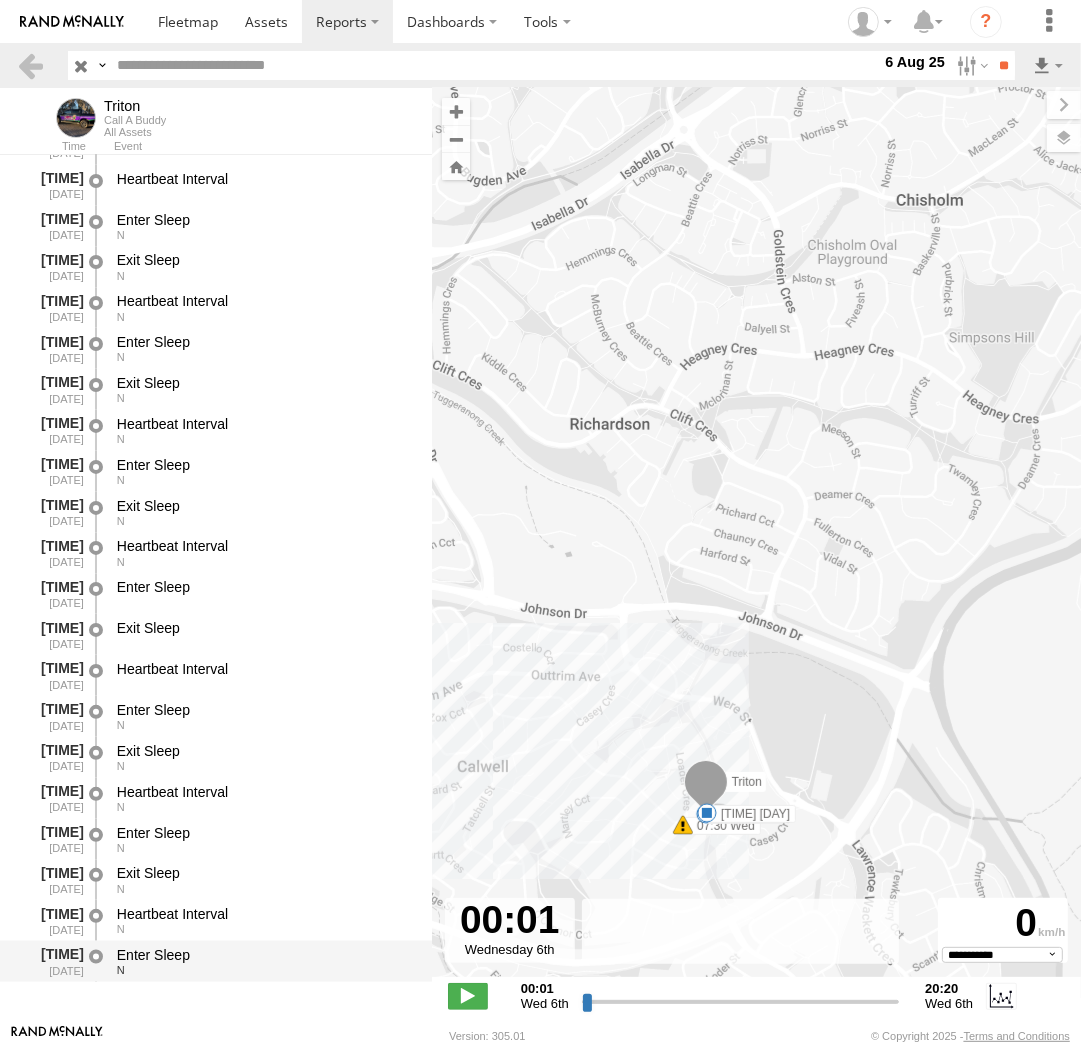 scroll, scrollTop: 17995, scrollLeft: 0, axis: vertical 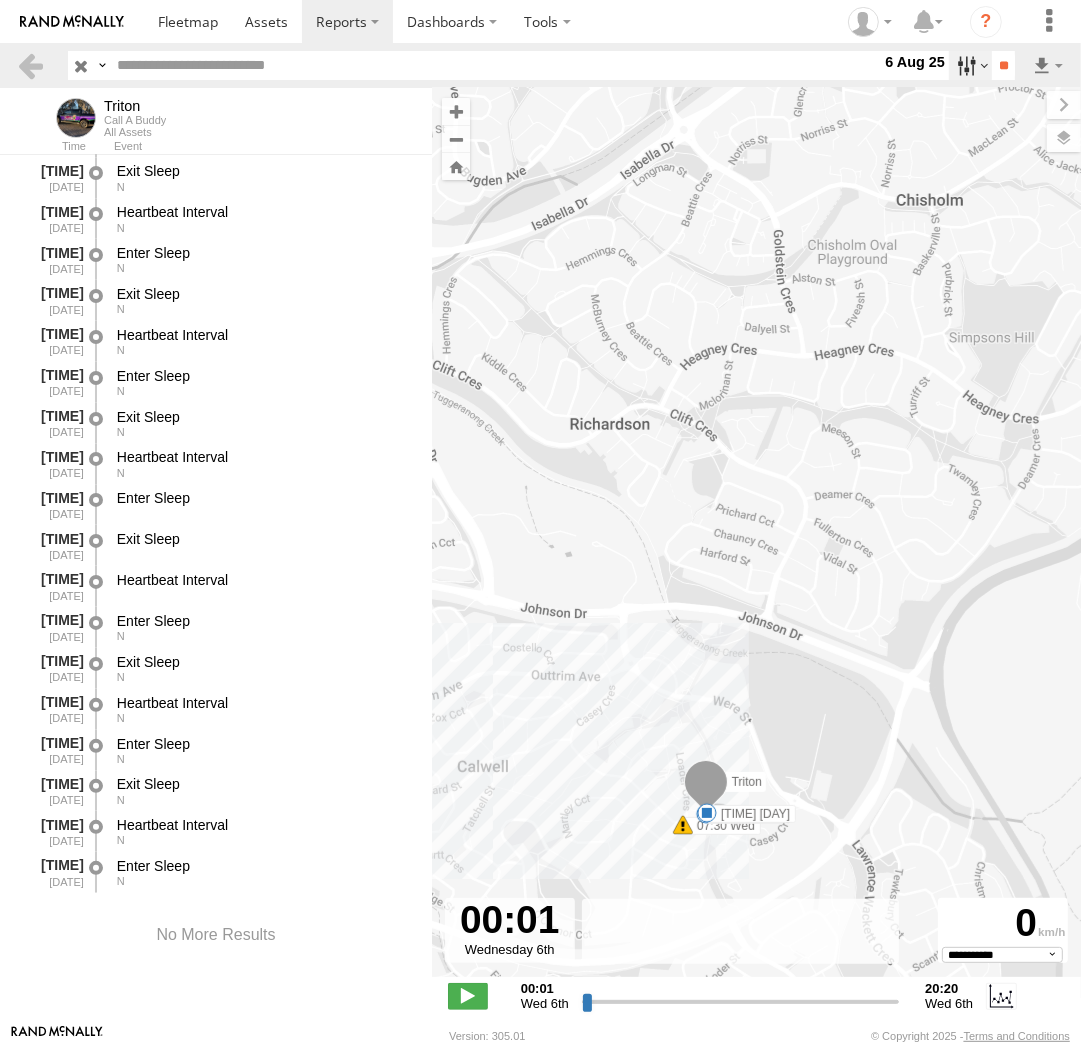 click at bounding box center (970, 65) 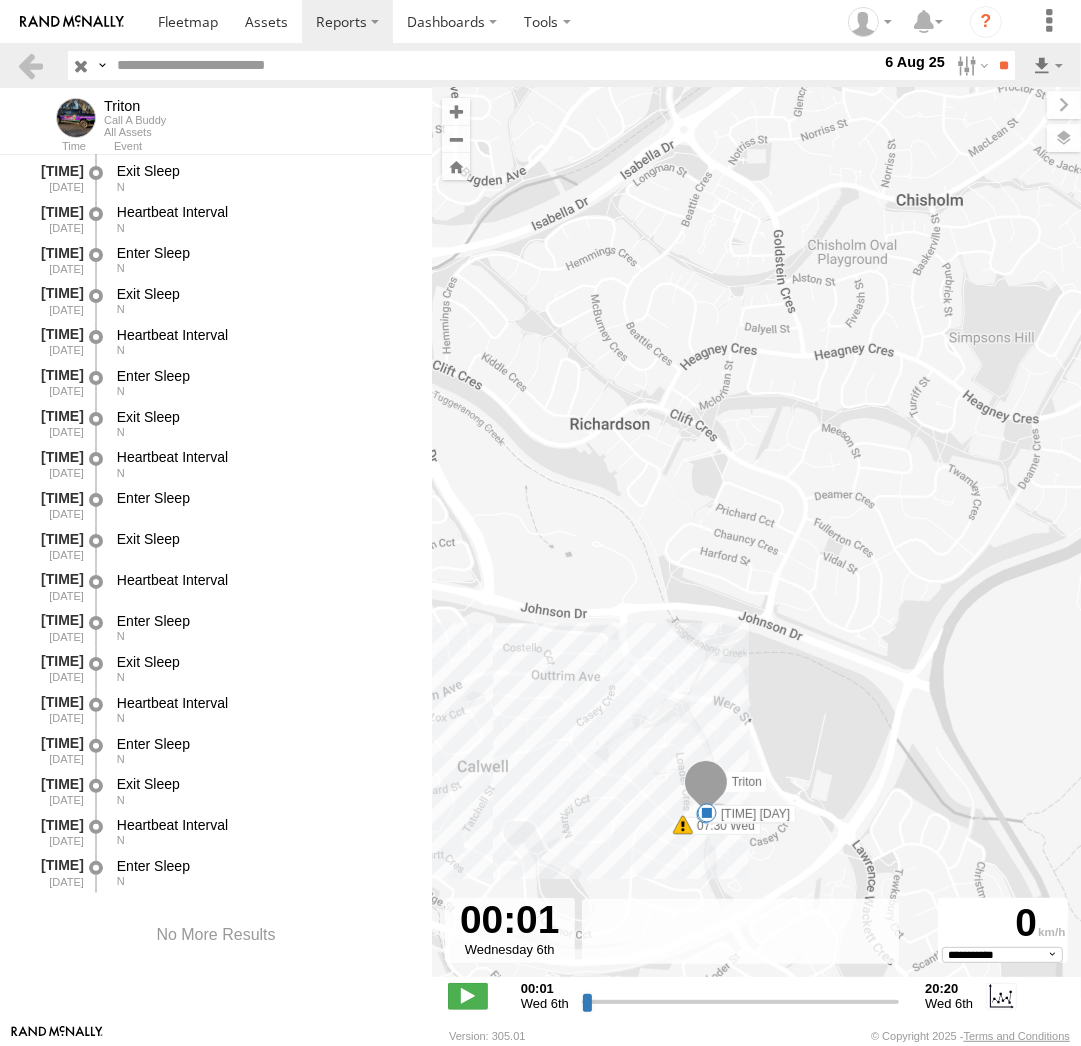 click at bounding box center [0, 0] 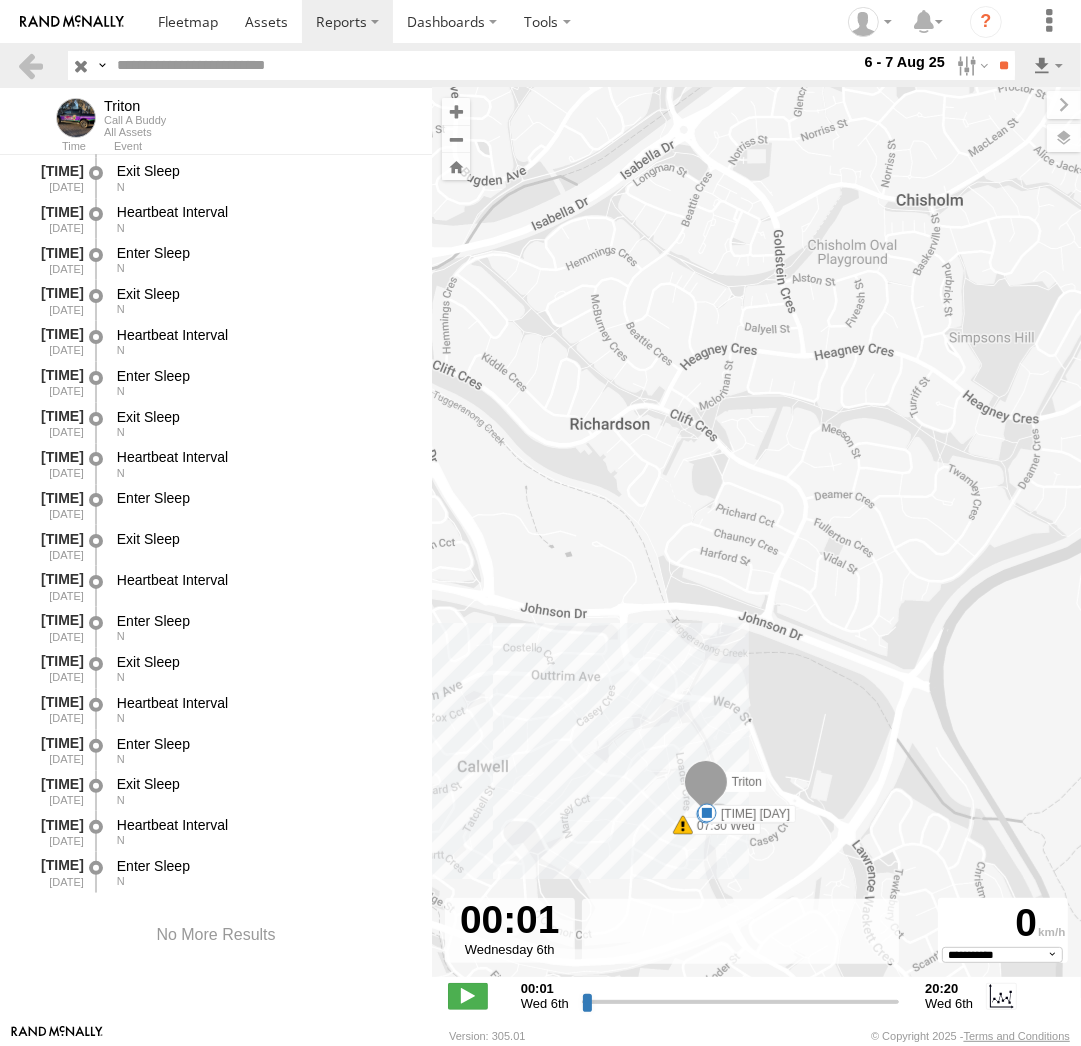 click at bounding box center [0, 0] 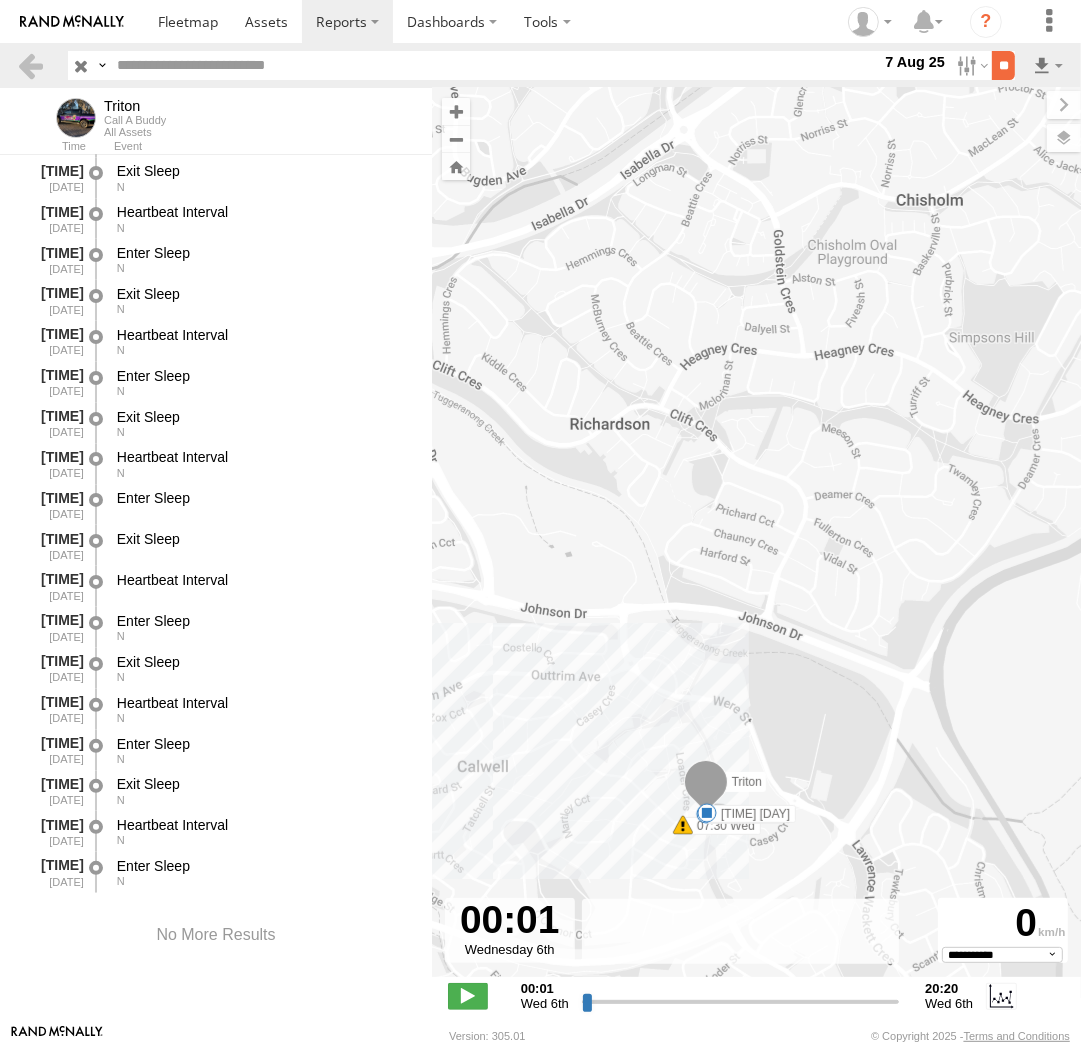 click on "**" at bounding box center (1003, 65) 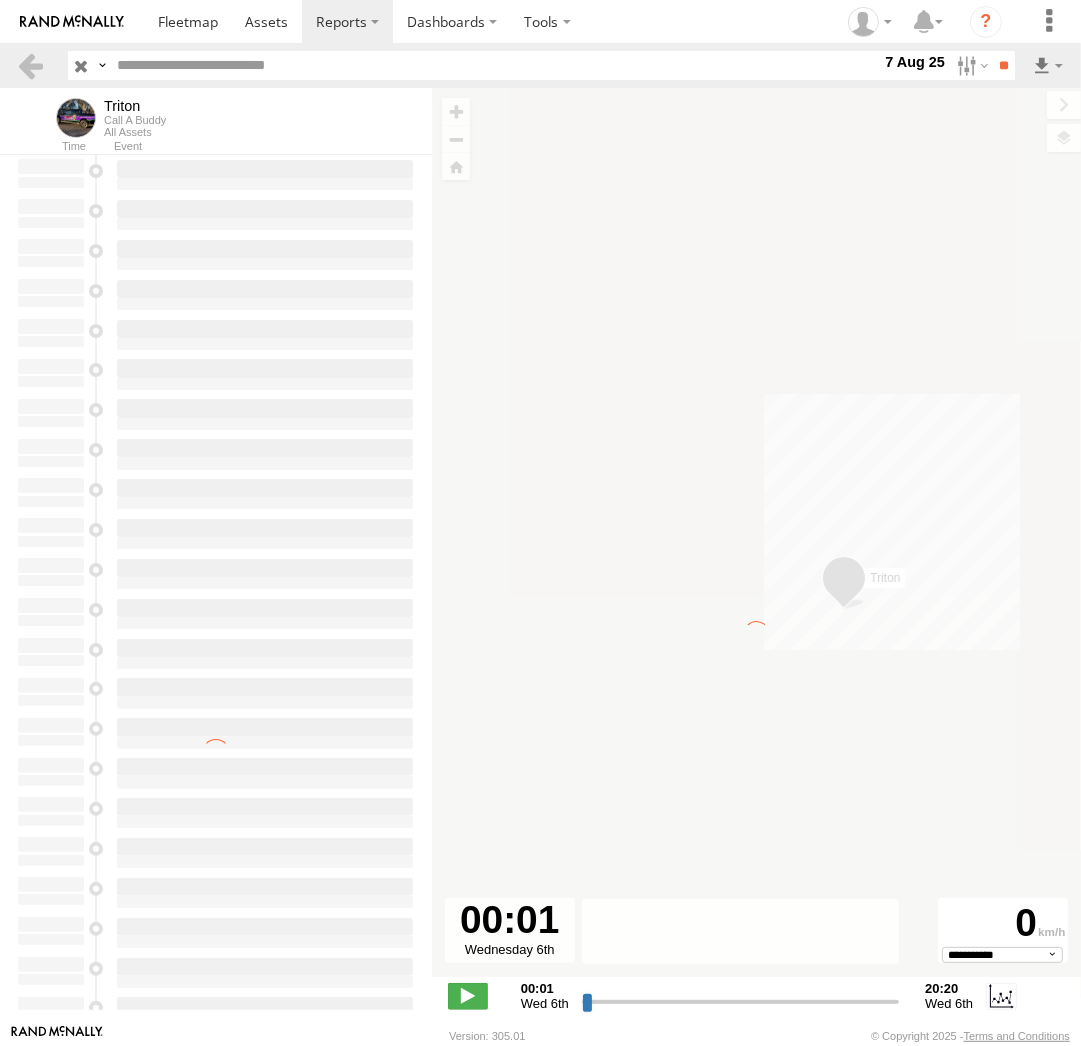 type on "**********" 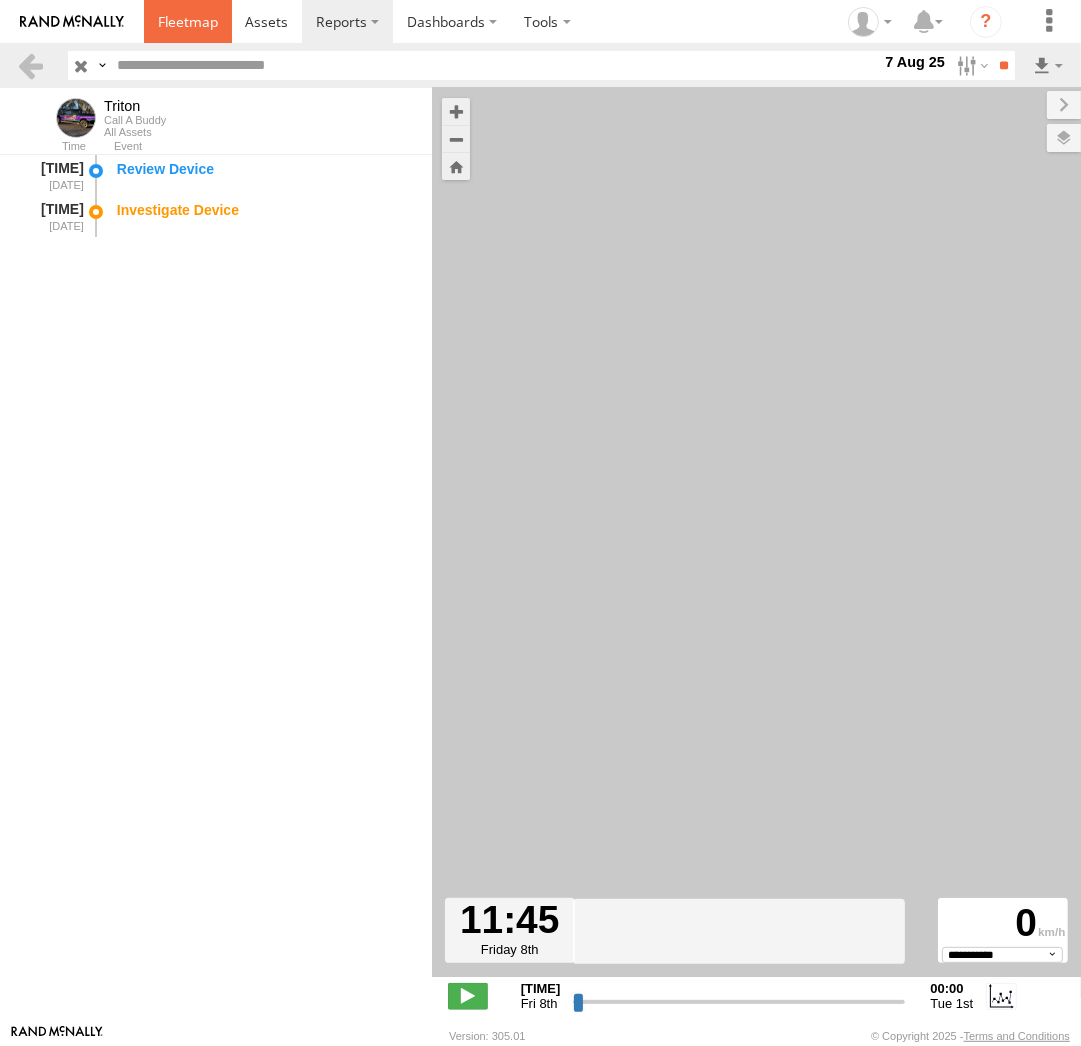 click at bounding box center [188, 21] 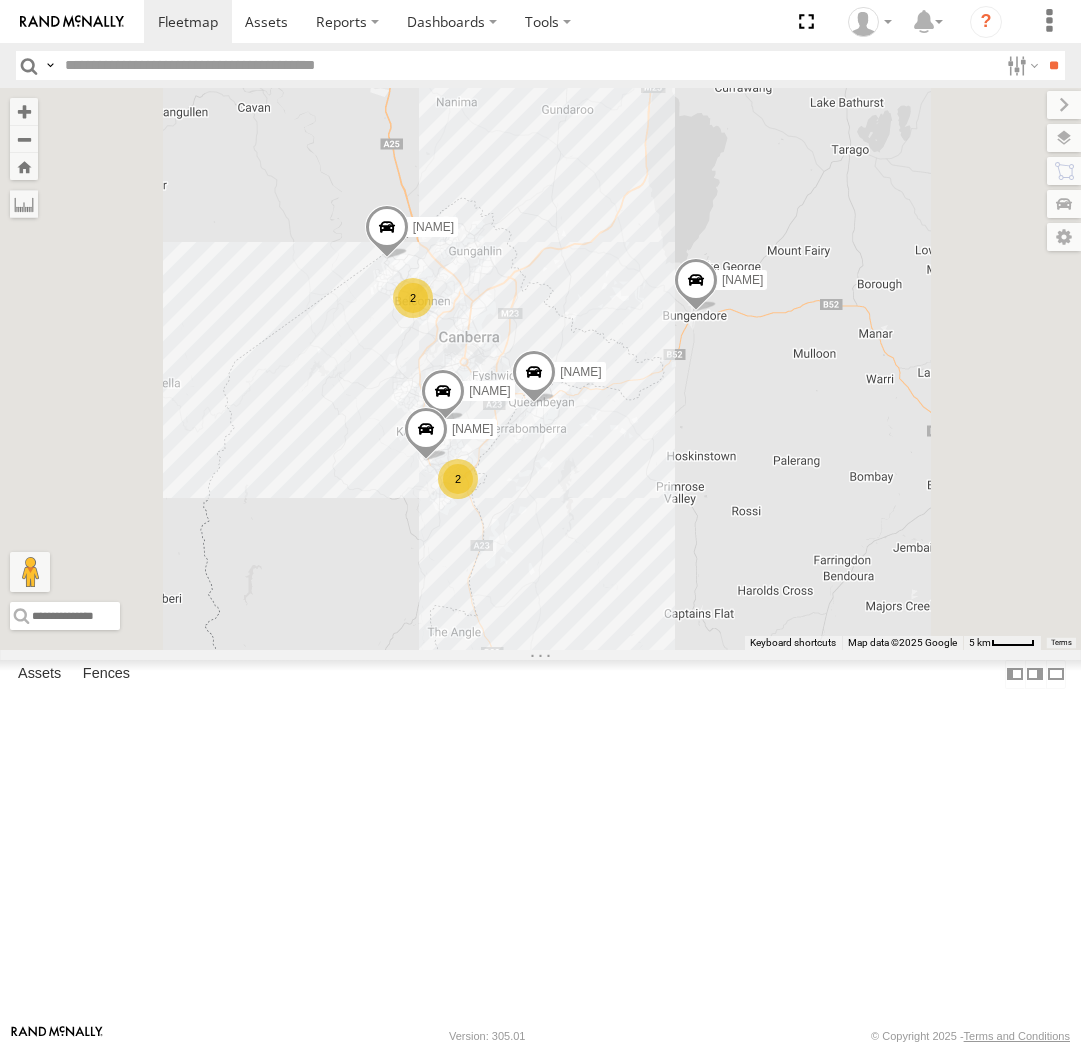 scroll, scrollTop: 0, scrollLeft: 0, axis: both 